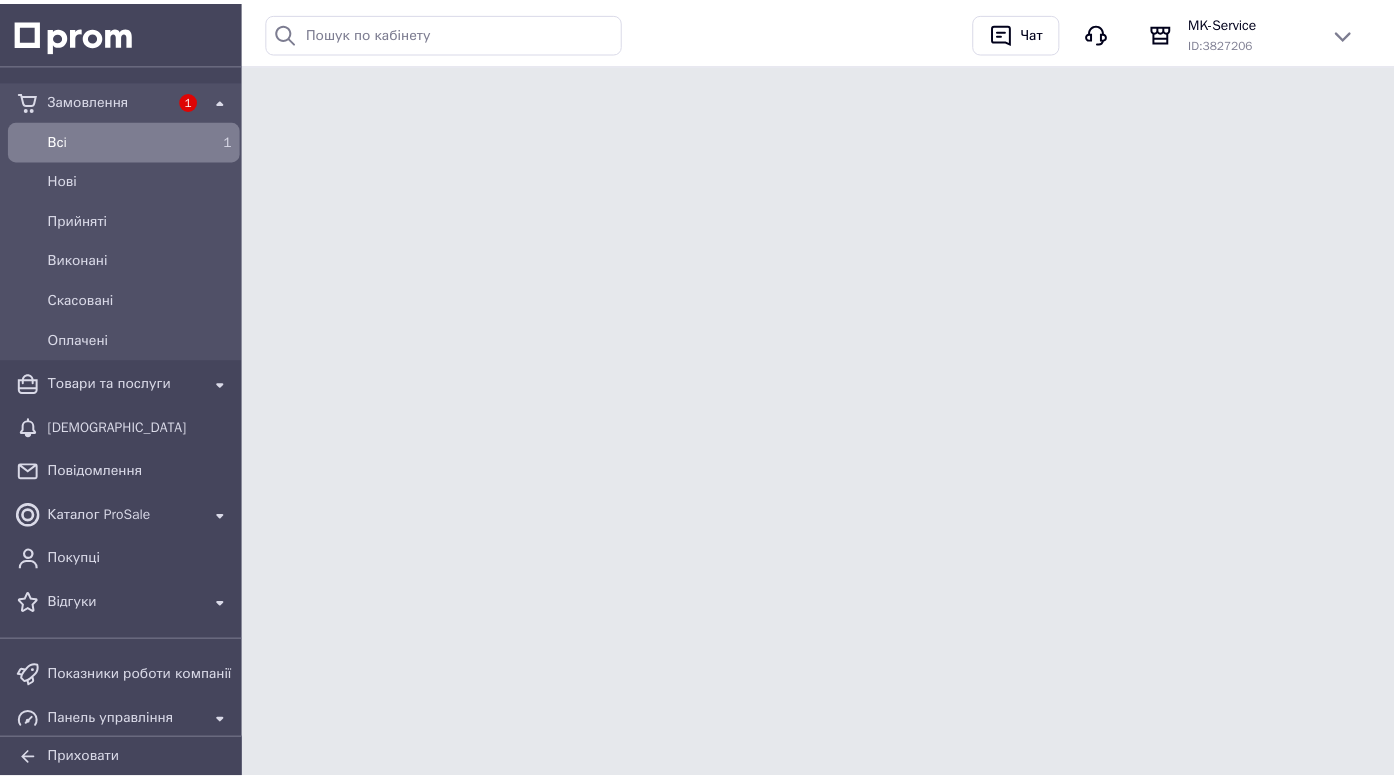 scroll, scrollTop: 0, scrollLeft: 0, axis: both 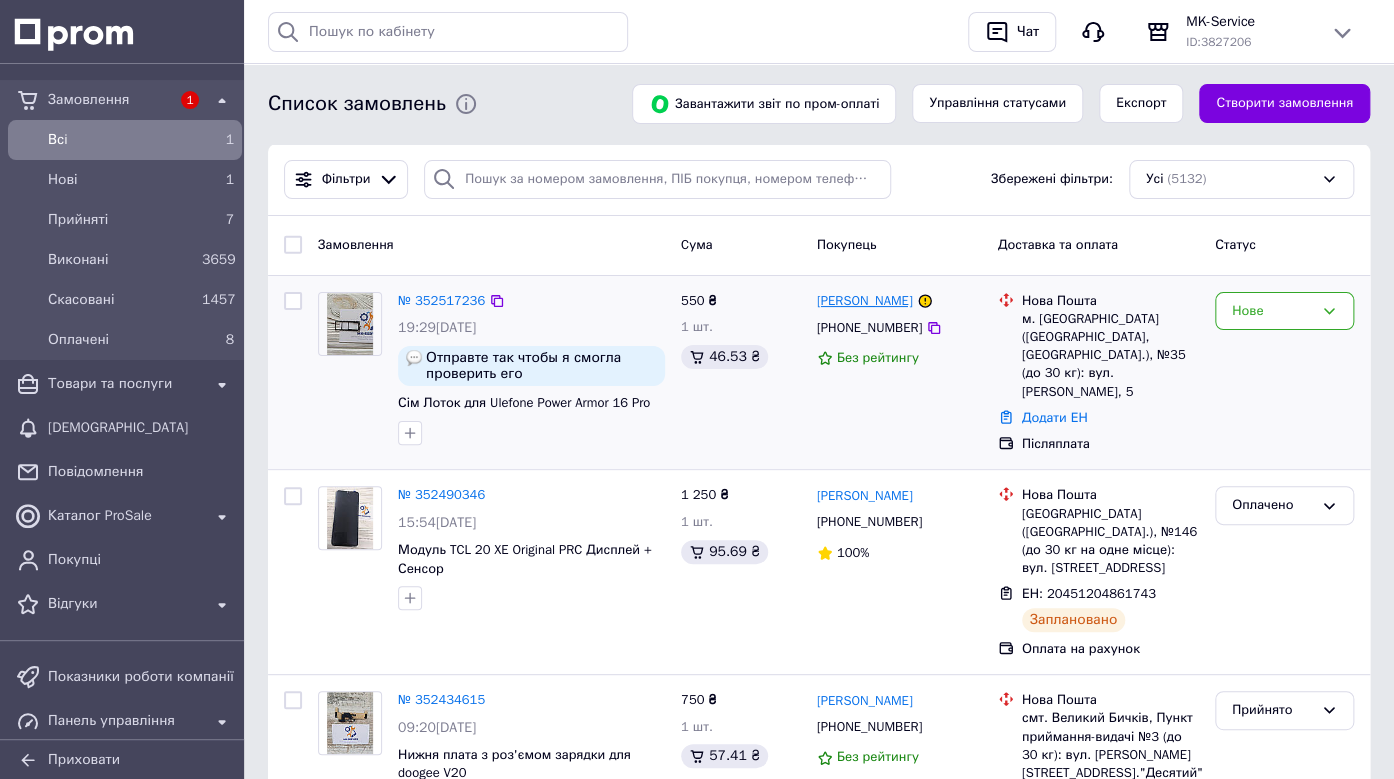 click on "[PERSON_NAME]" at bounding box center [865, 301] 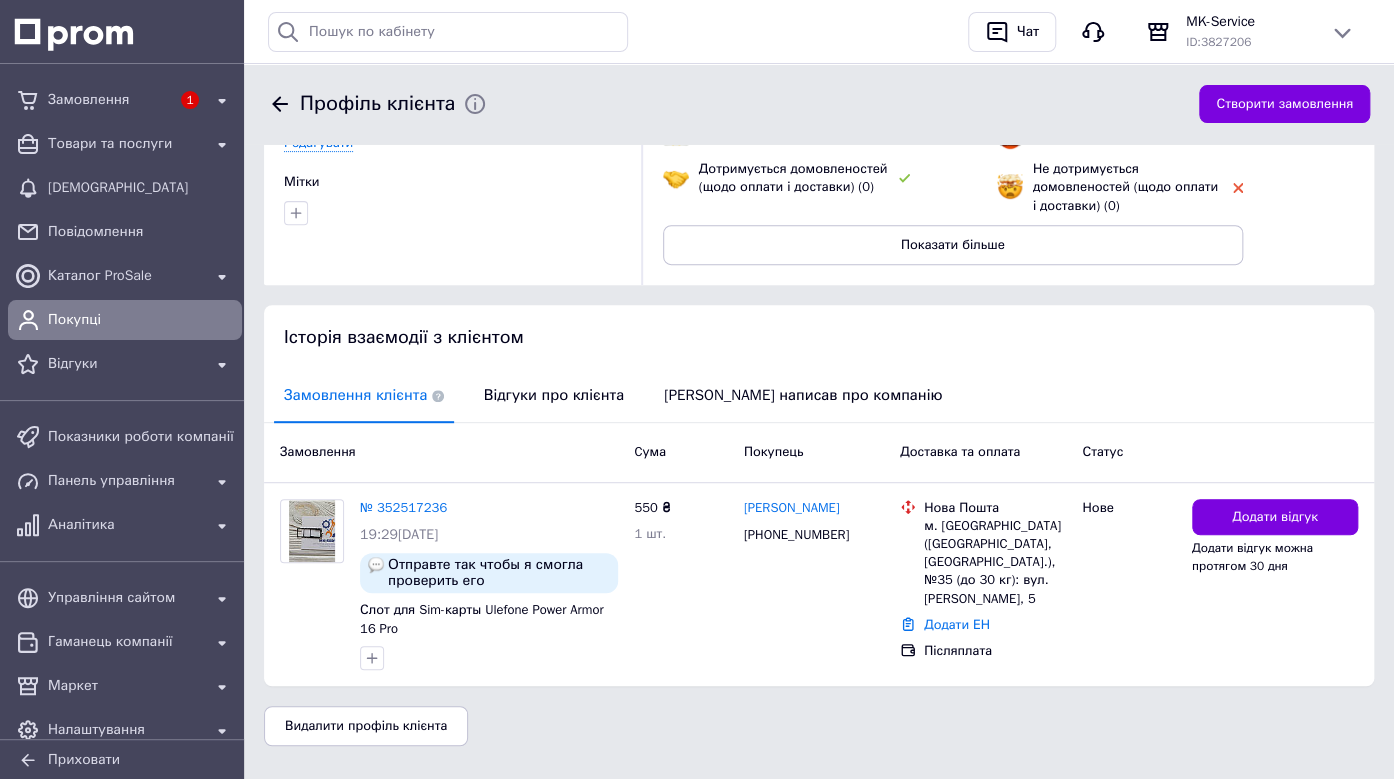 scroll, scrollTop: 235, scrollLeft: 0, axis: vertical 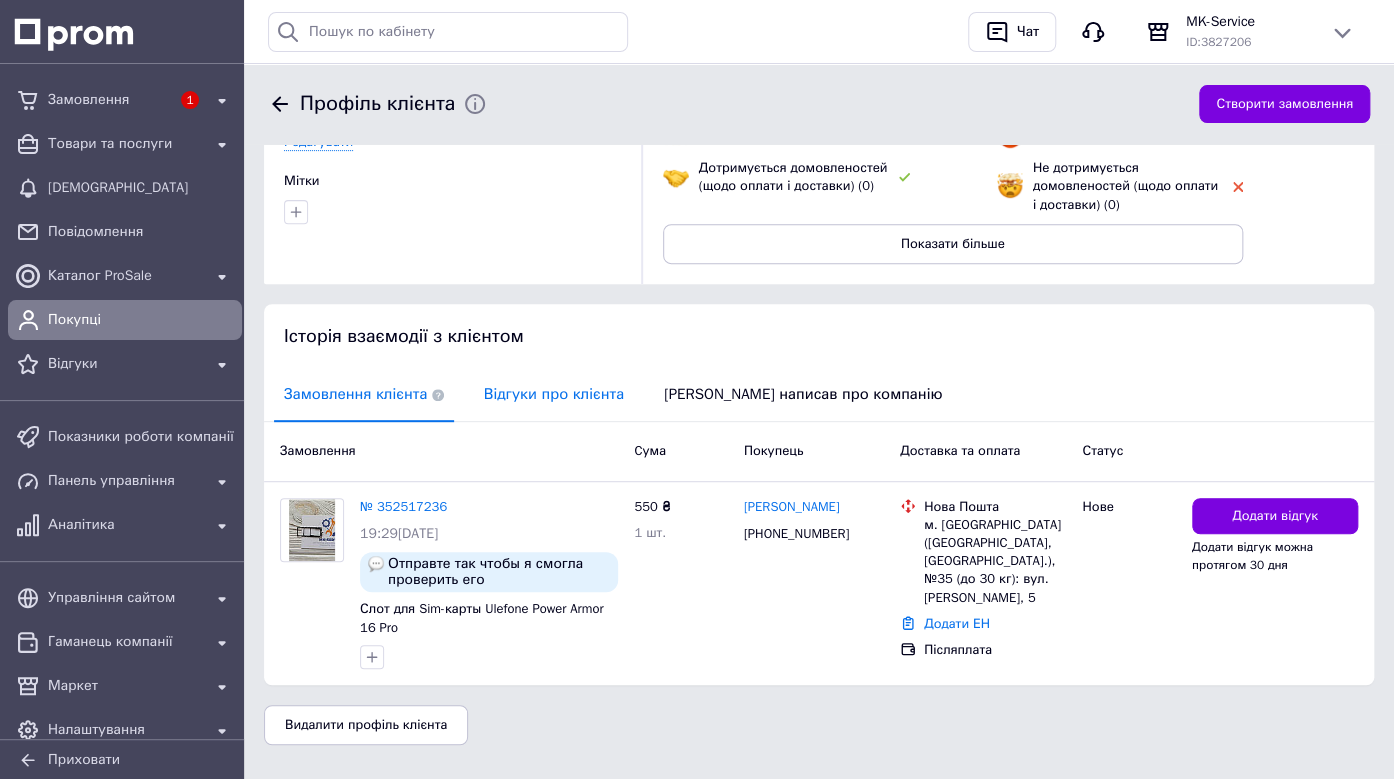 click on "Відгуки про клієнта" at bounding box center (554, 394) 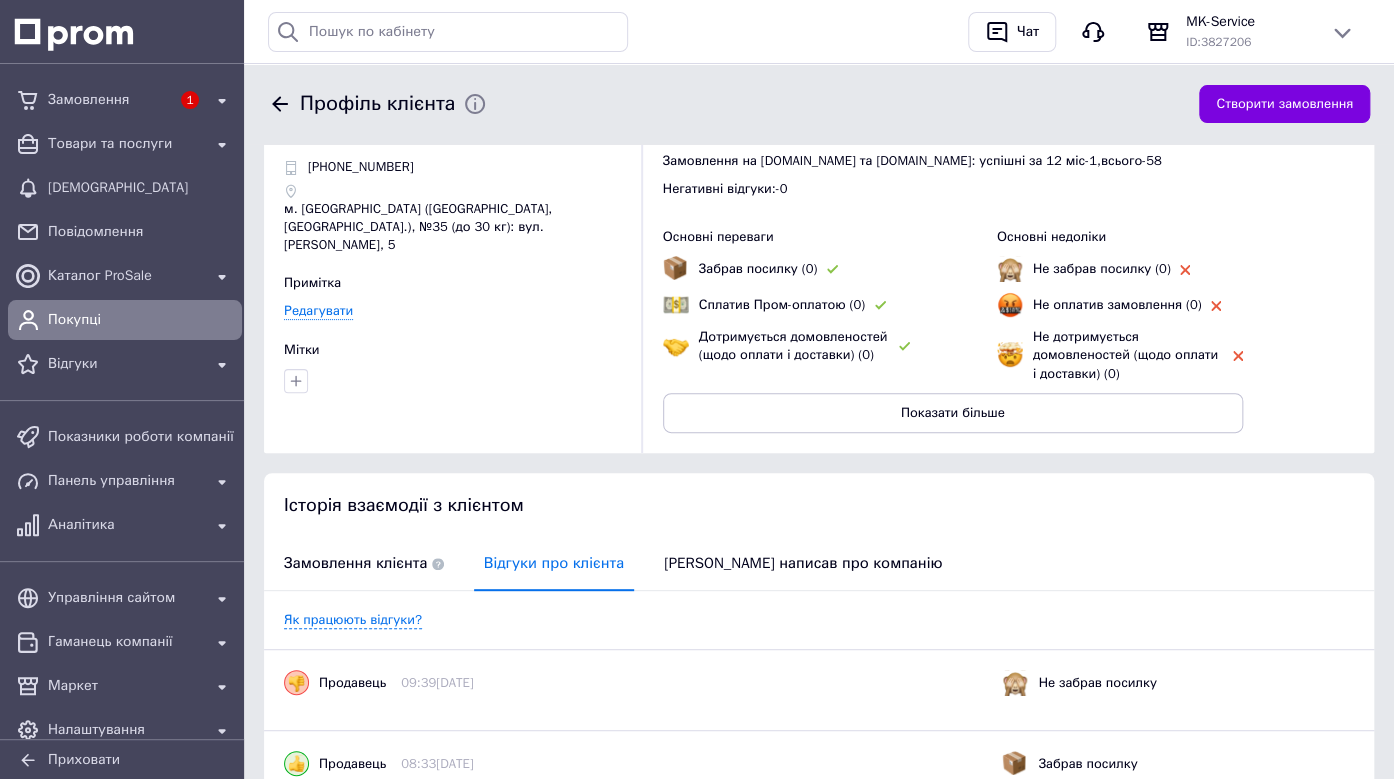 scroll, scrollTop: 0, scrollLeft: 0, axis: both 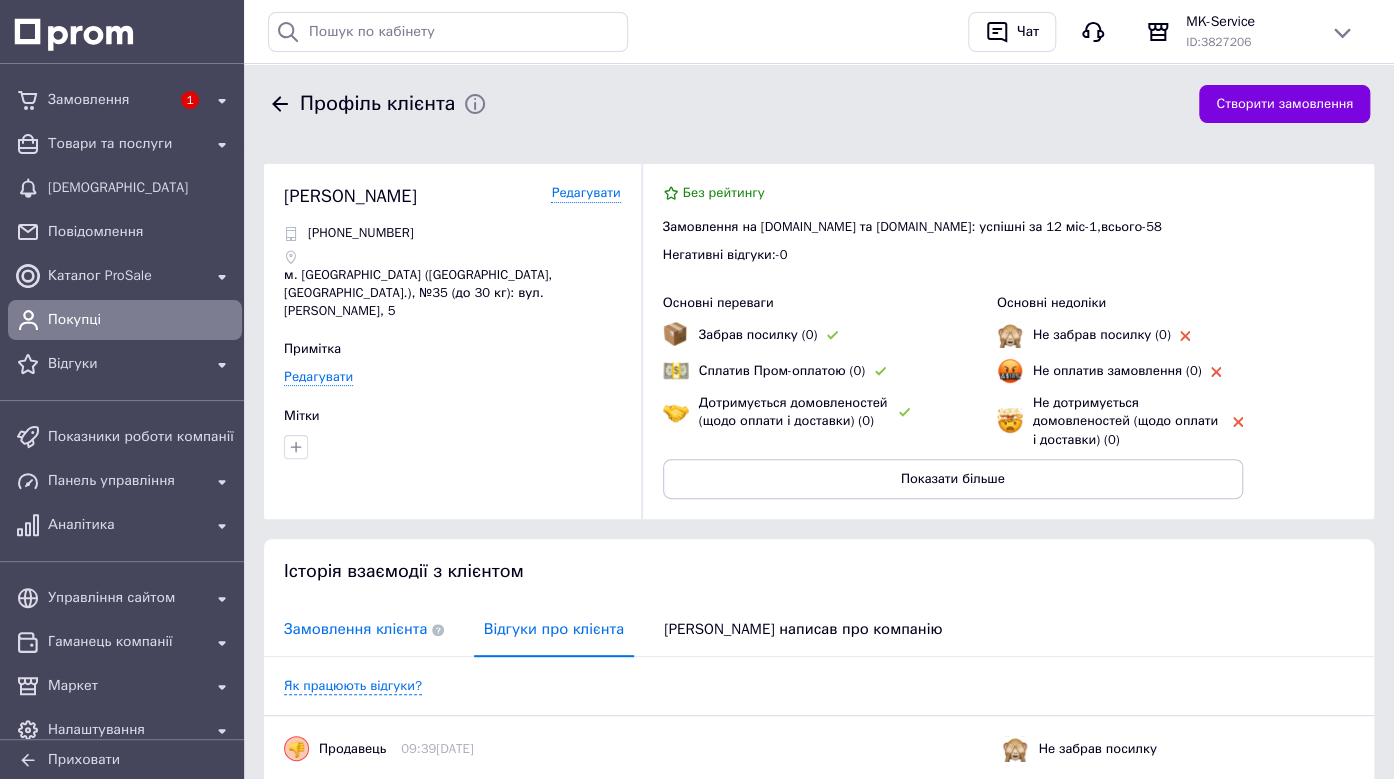 click on "Замовлення клієнта" at bounding box center [364, 629] 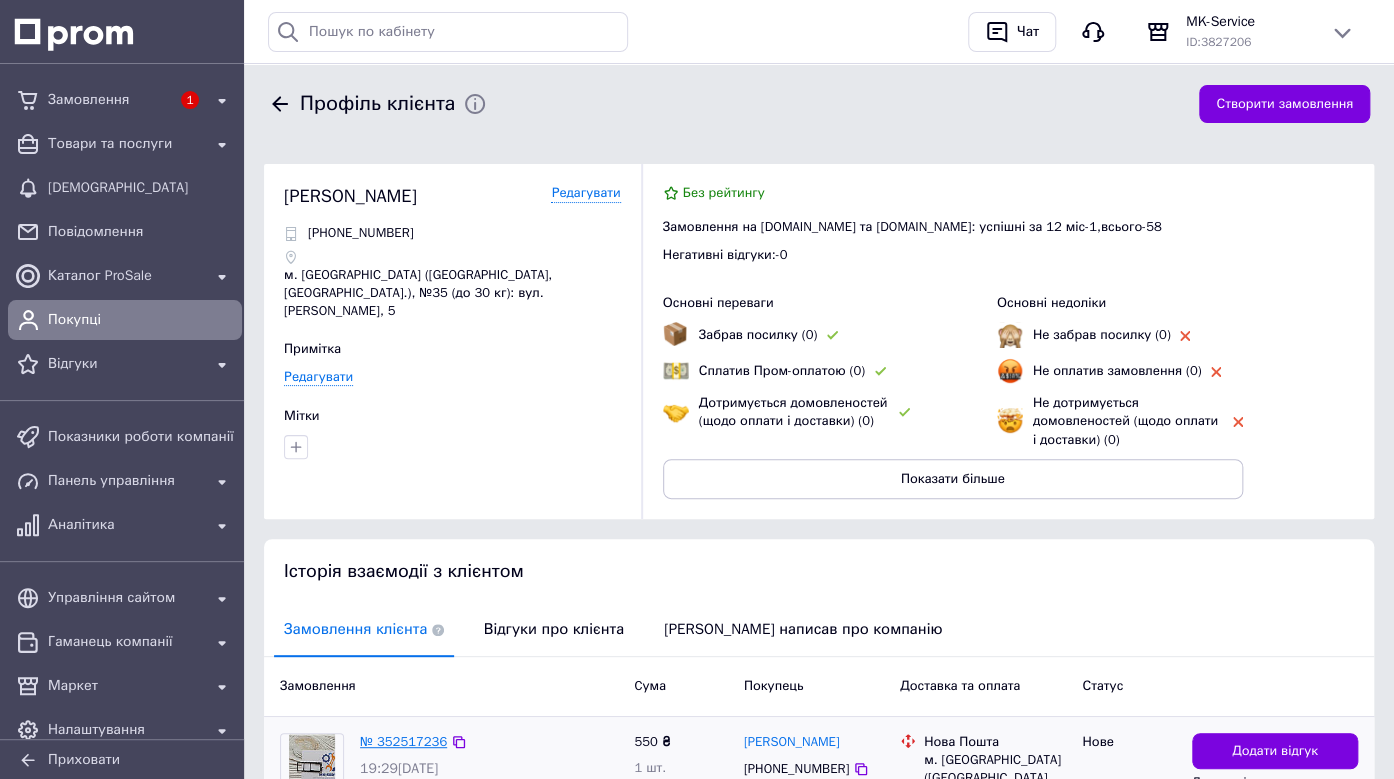 click on "№ 352517236" at bounding box center (403, 741) 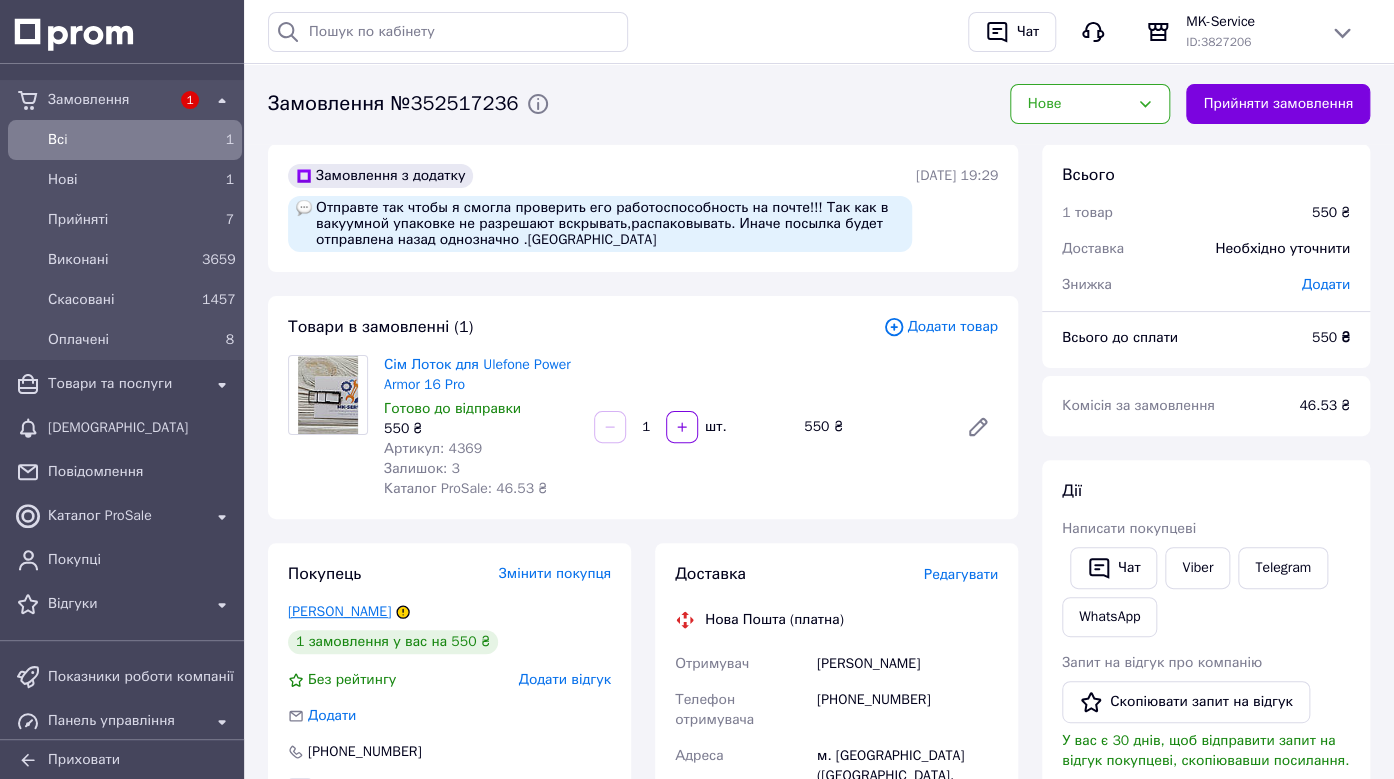 click on "[PERSON_NAME]" at bounding box center [339, 611] 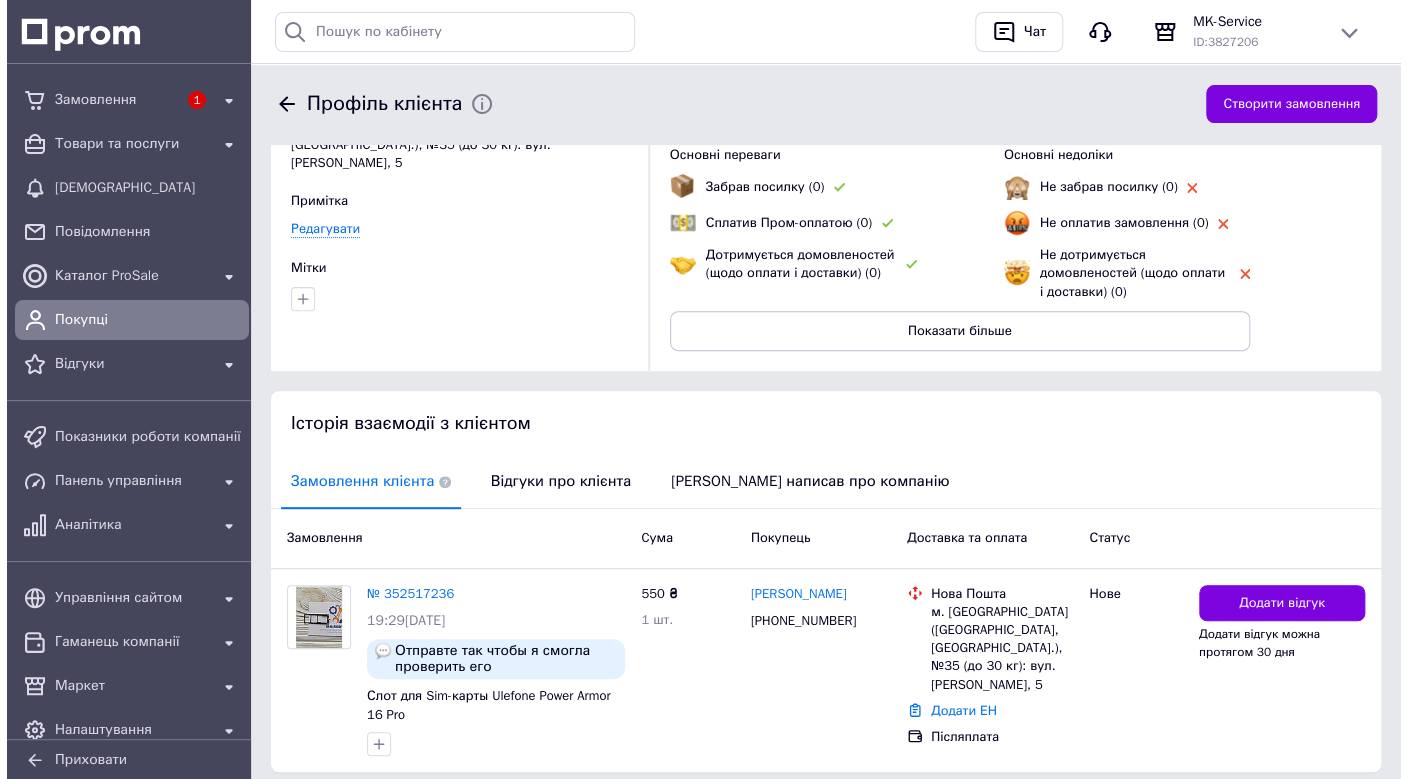 scroll, scrollTop: 217, scrollLeft: 0, axis: vertical 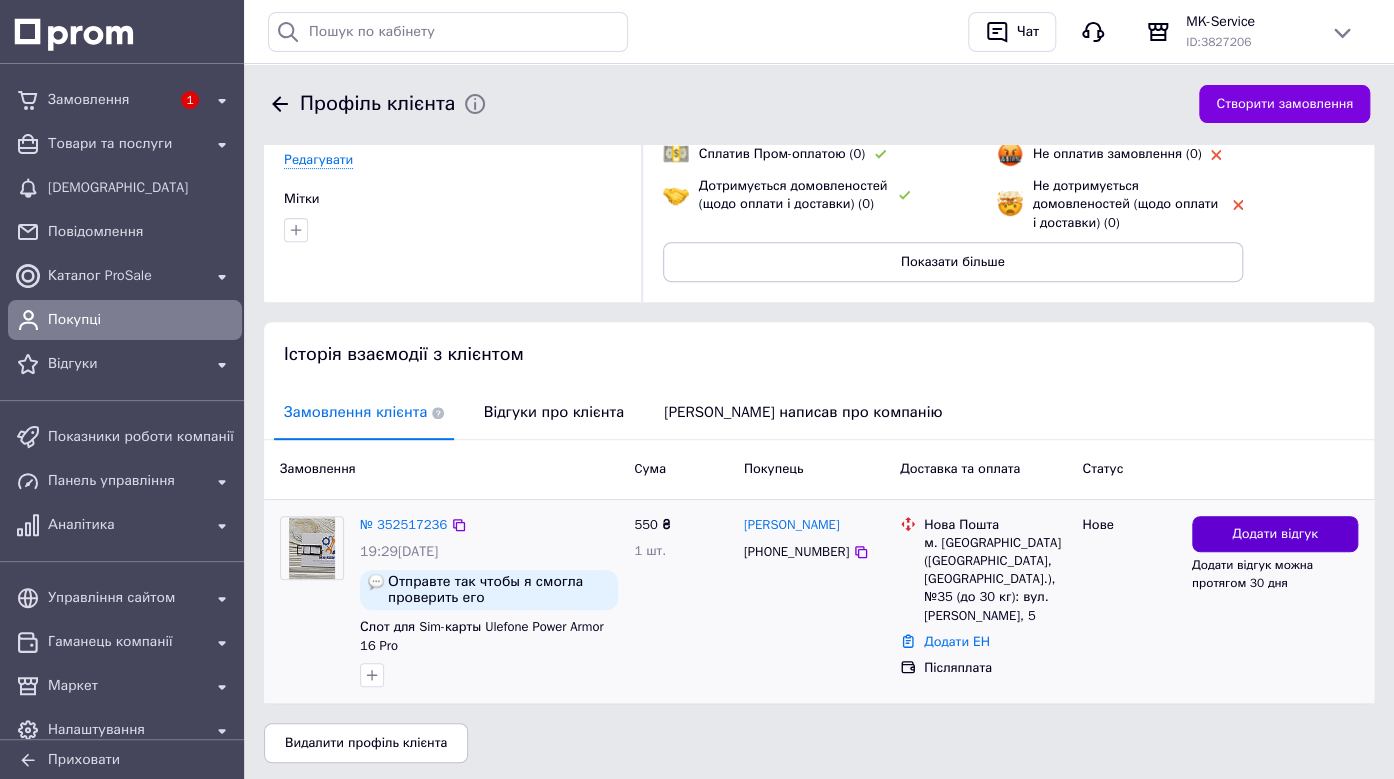 click on "Додати відгук" at bounding box center [1275, 534] 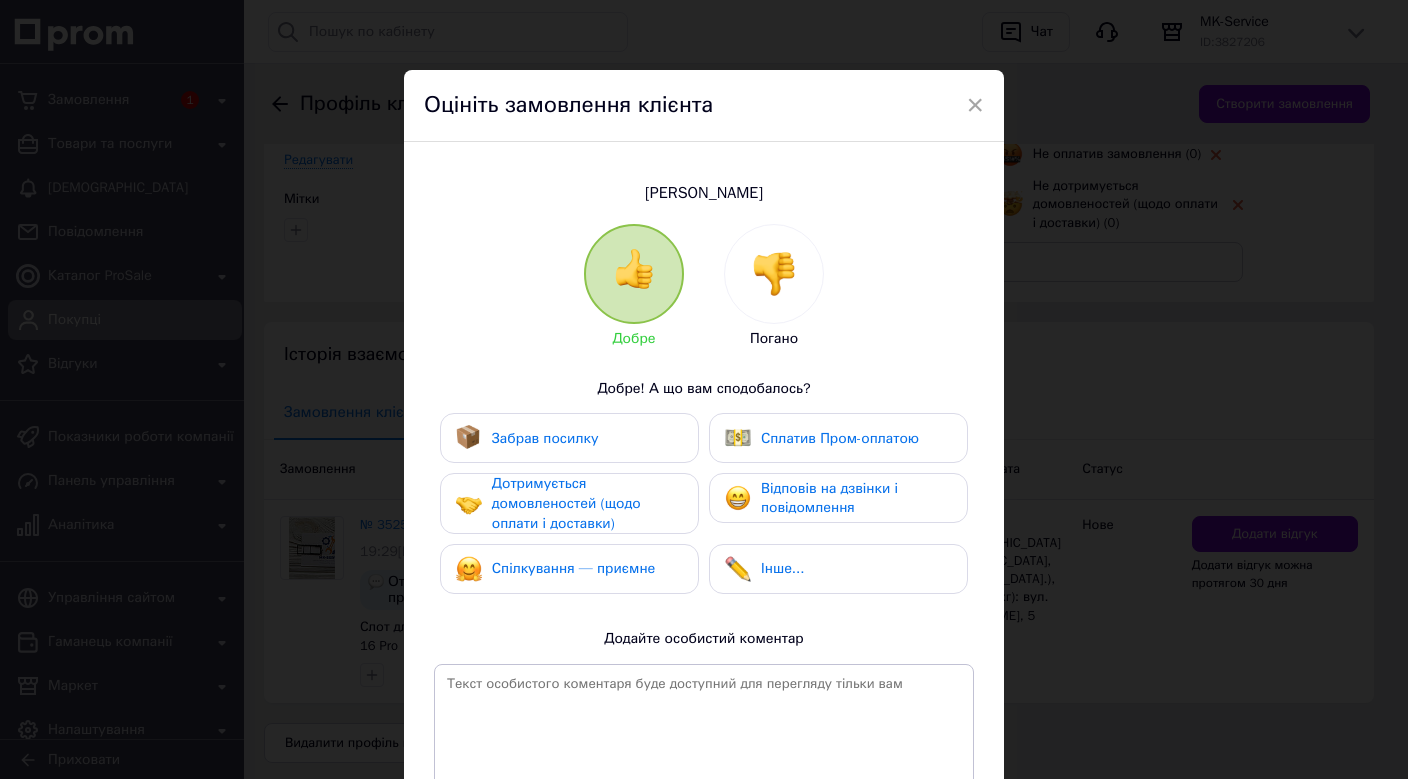 click at bounding box center (774, 274) 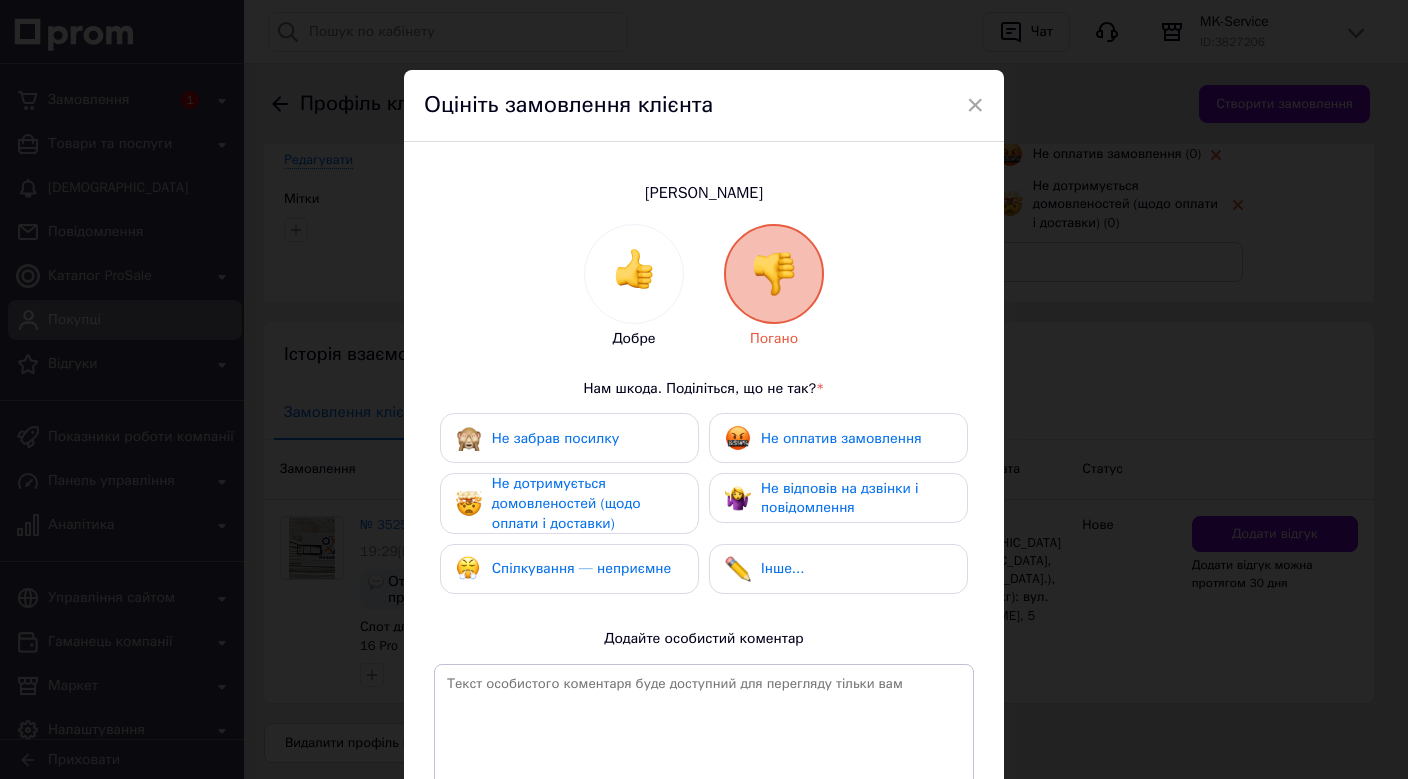 click on "Не оплатив замовлення" at bounding box center [841, 438] 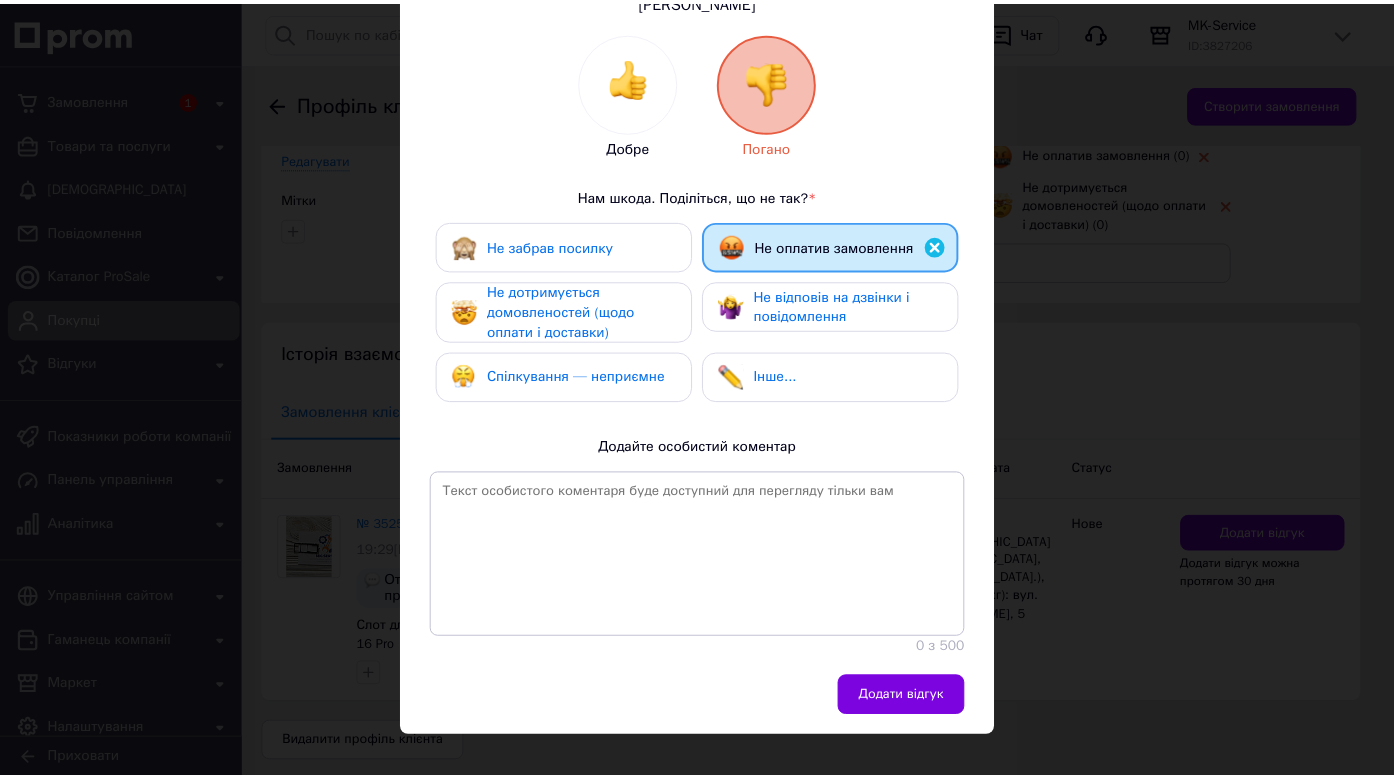 scroll, scrollTop: 216, scrollLeft: 0, axis: vertical 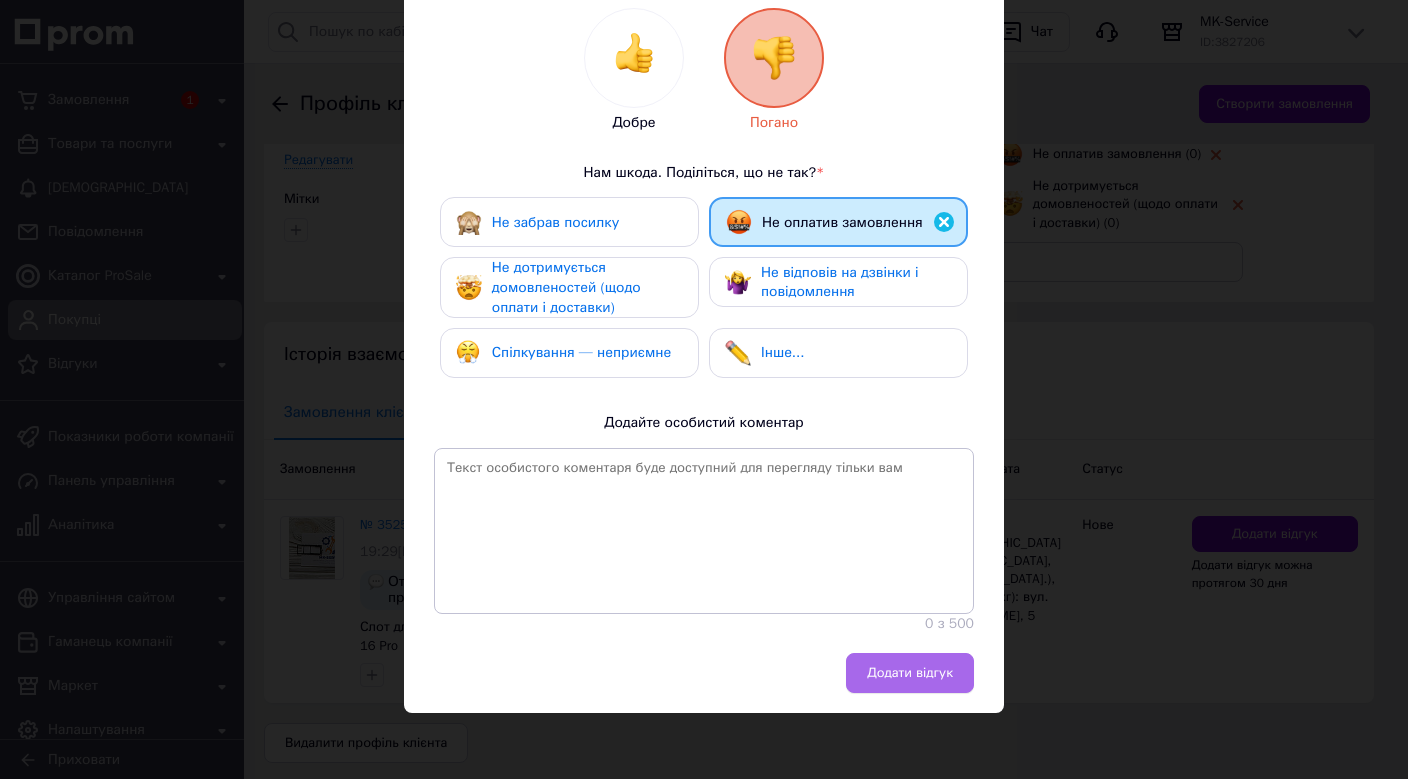 click on "Додати відгук" at bounding box center (910, 673) 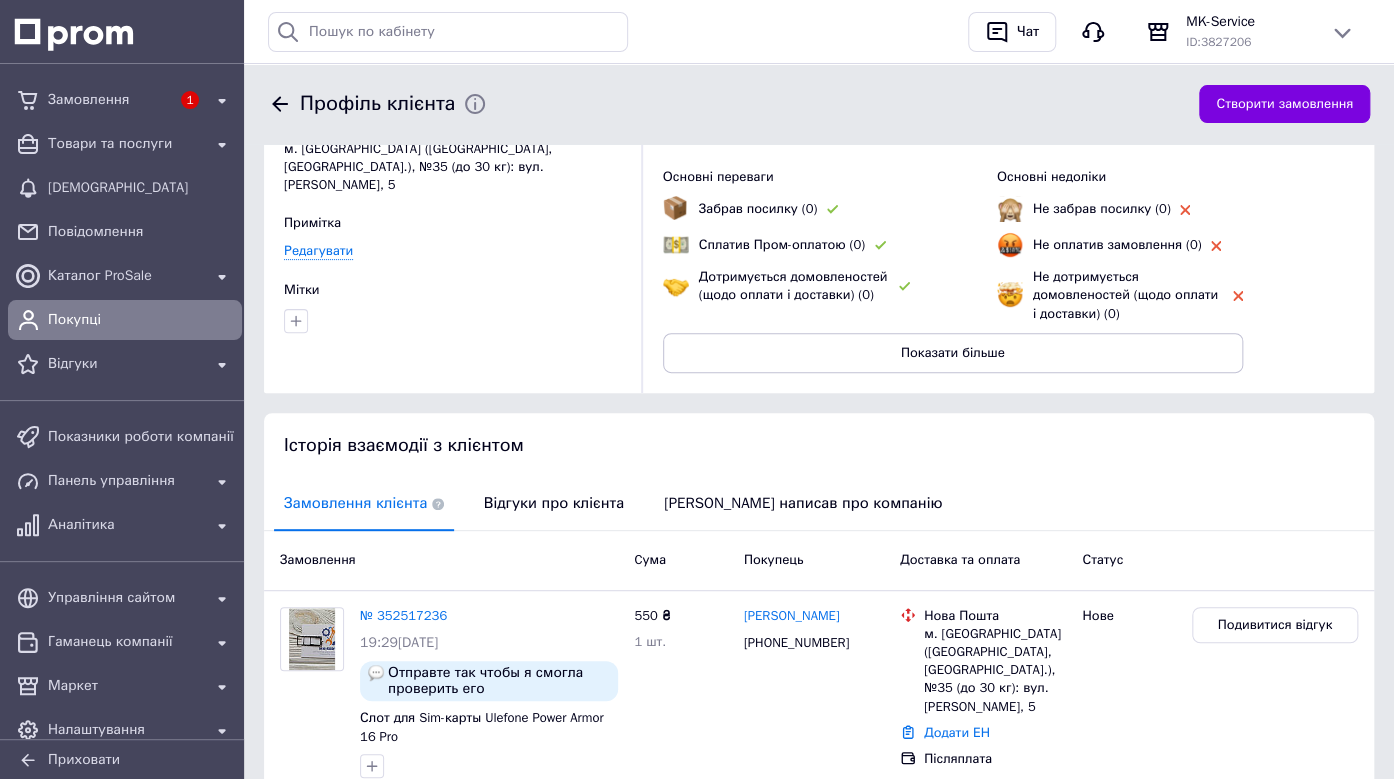 scroll, scrollTop: 29, scrollLeft: 0, axis: vertical 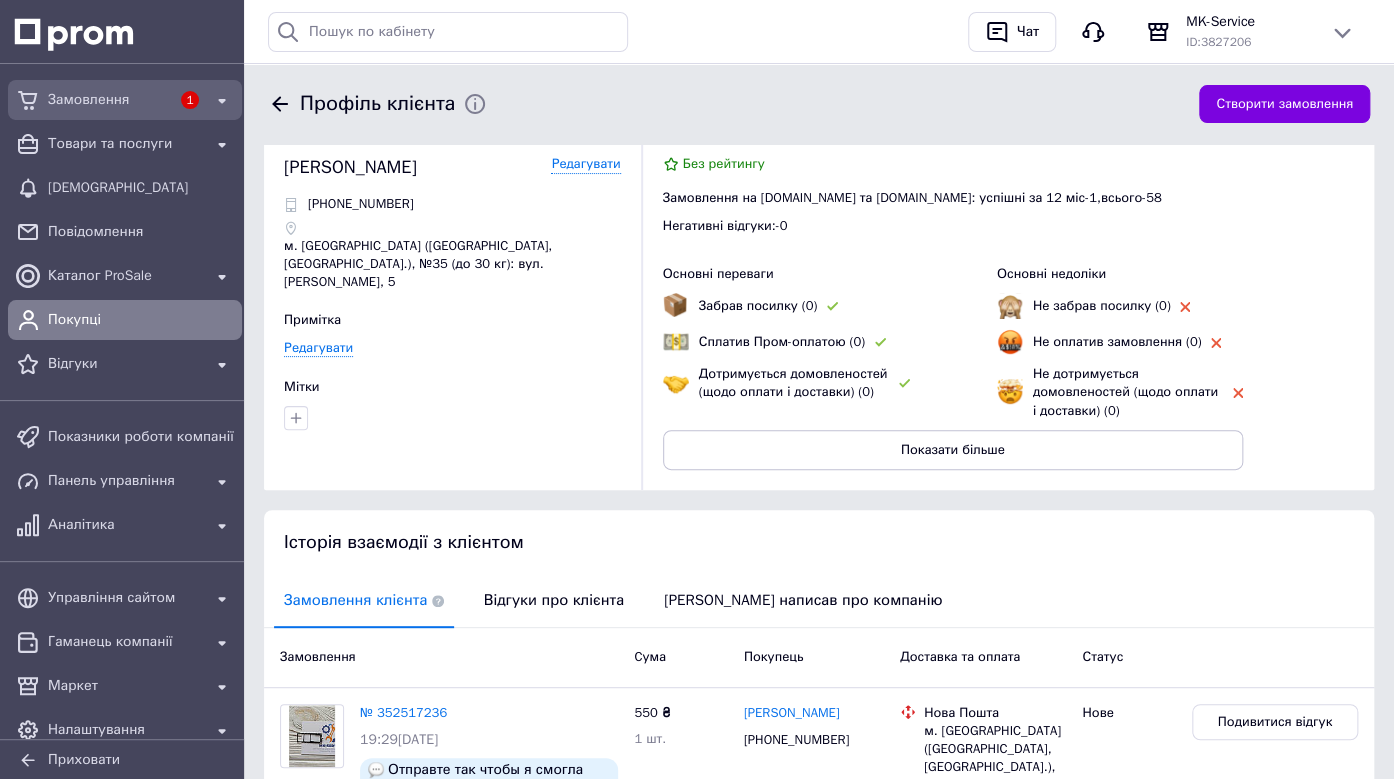 click on "Замовлення 1" at bounding box center [125, 100] 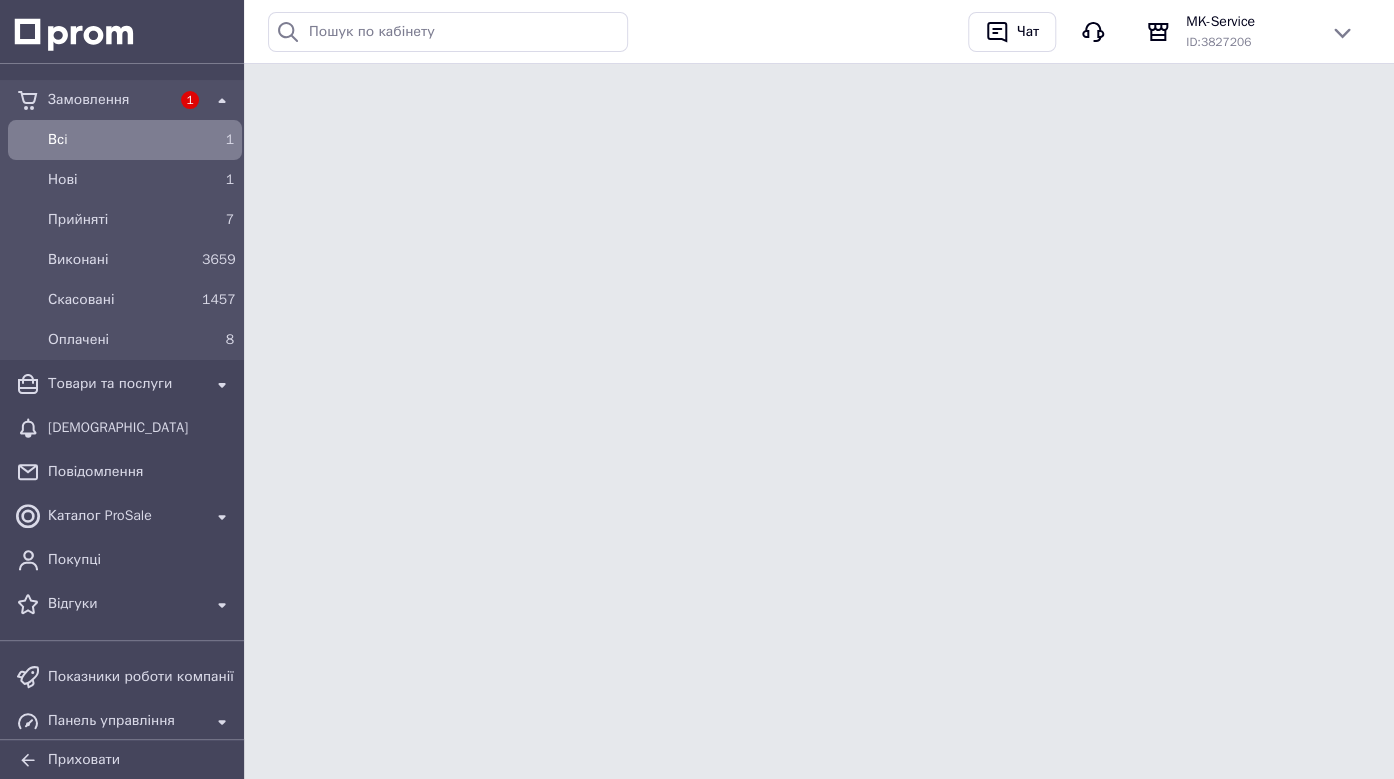 scroll, scrollTop: 0, scrollLeft: 0, axis: both 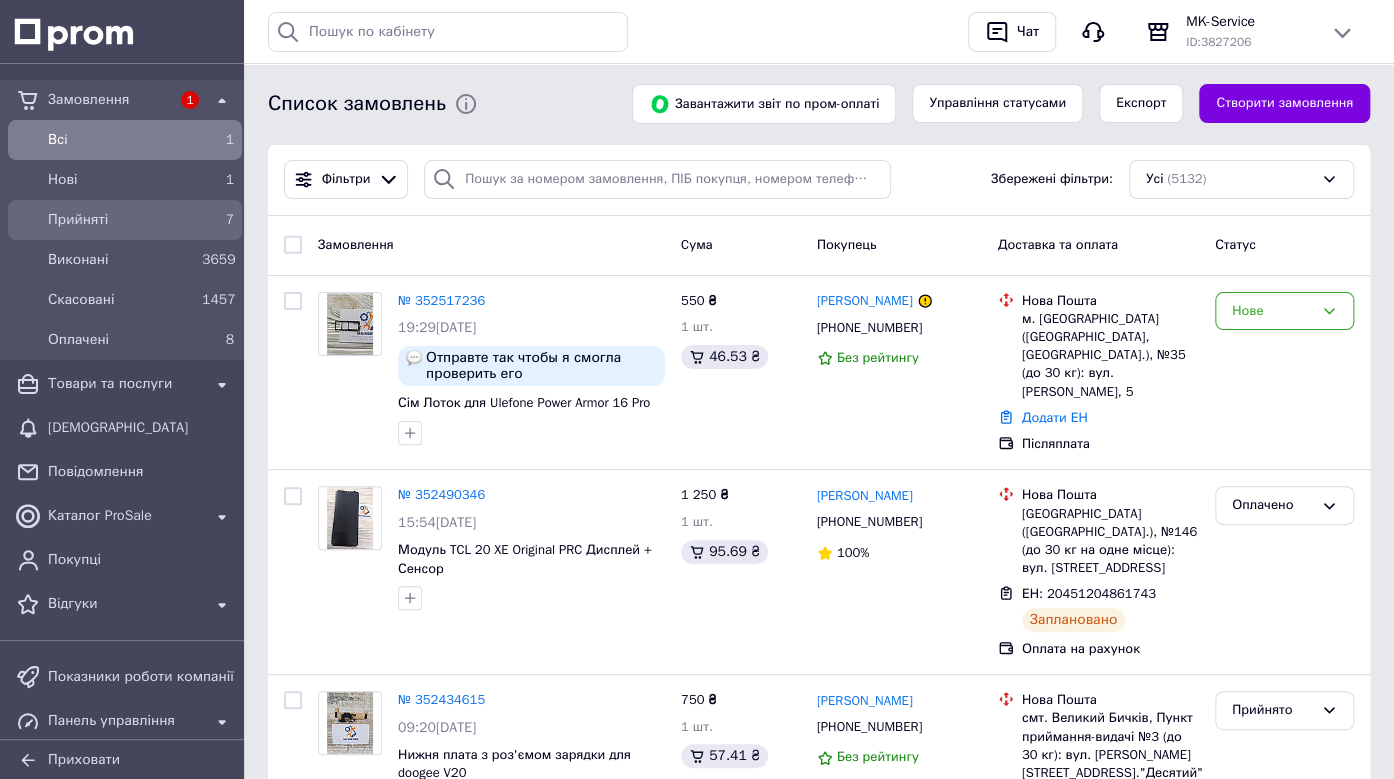 click on "Прийняті" at bounding box center [121, 220] 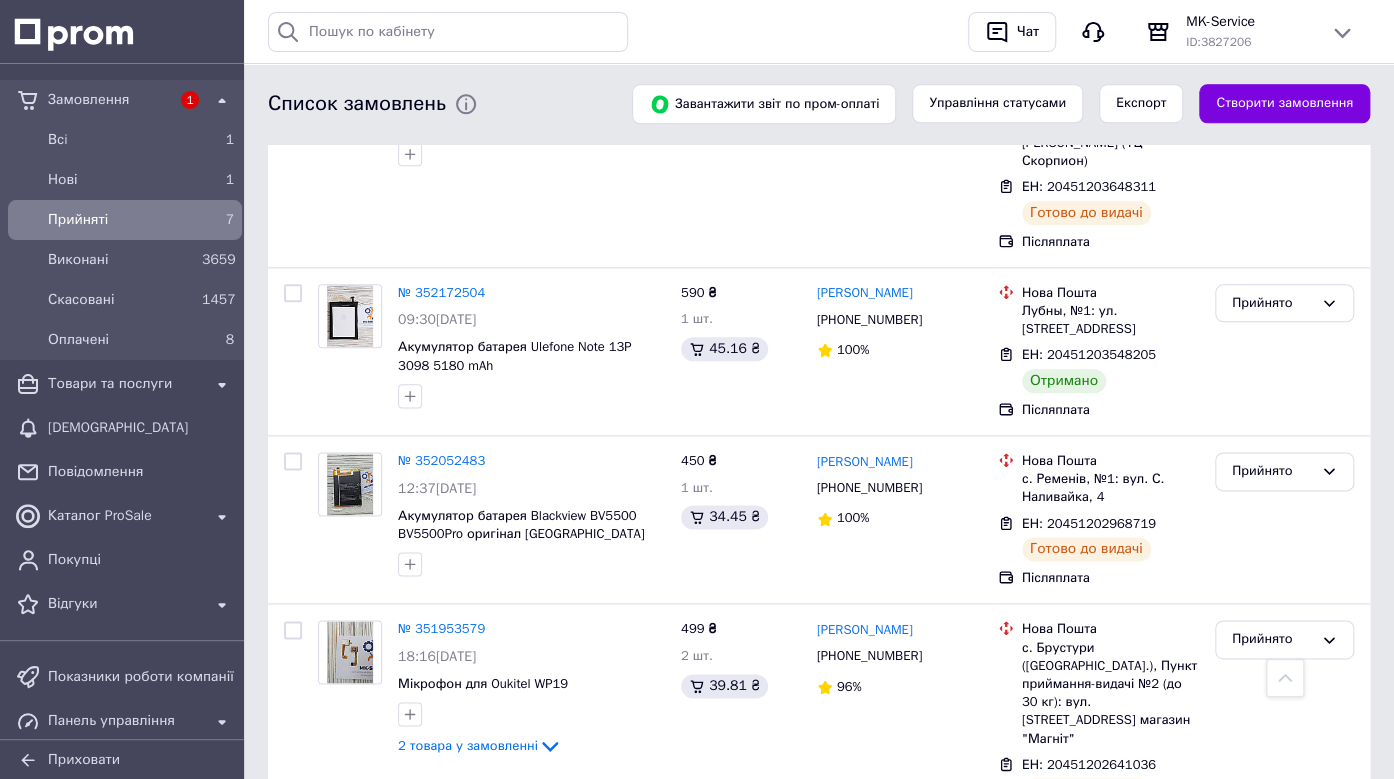 scroll, scrollTop: 967, scrollLeft: 0, axis: vertical 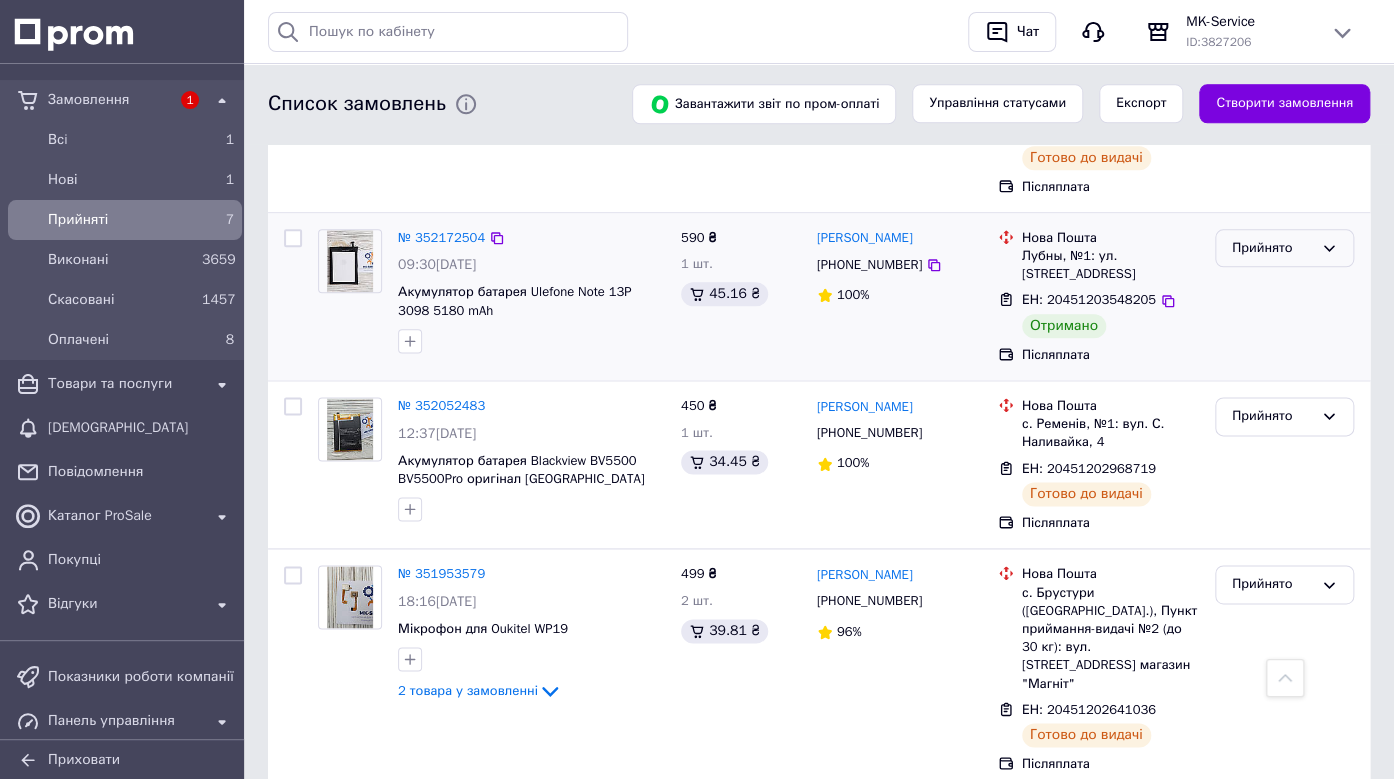 click on "Прийнято" at bounding box center [1272, 248] 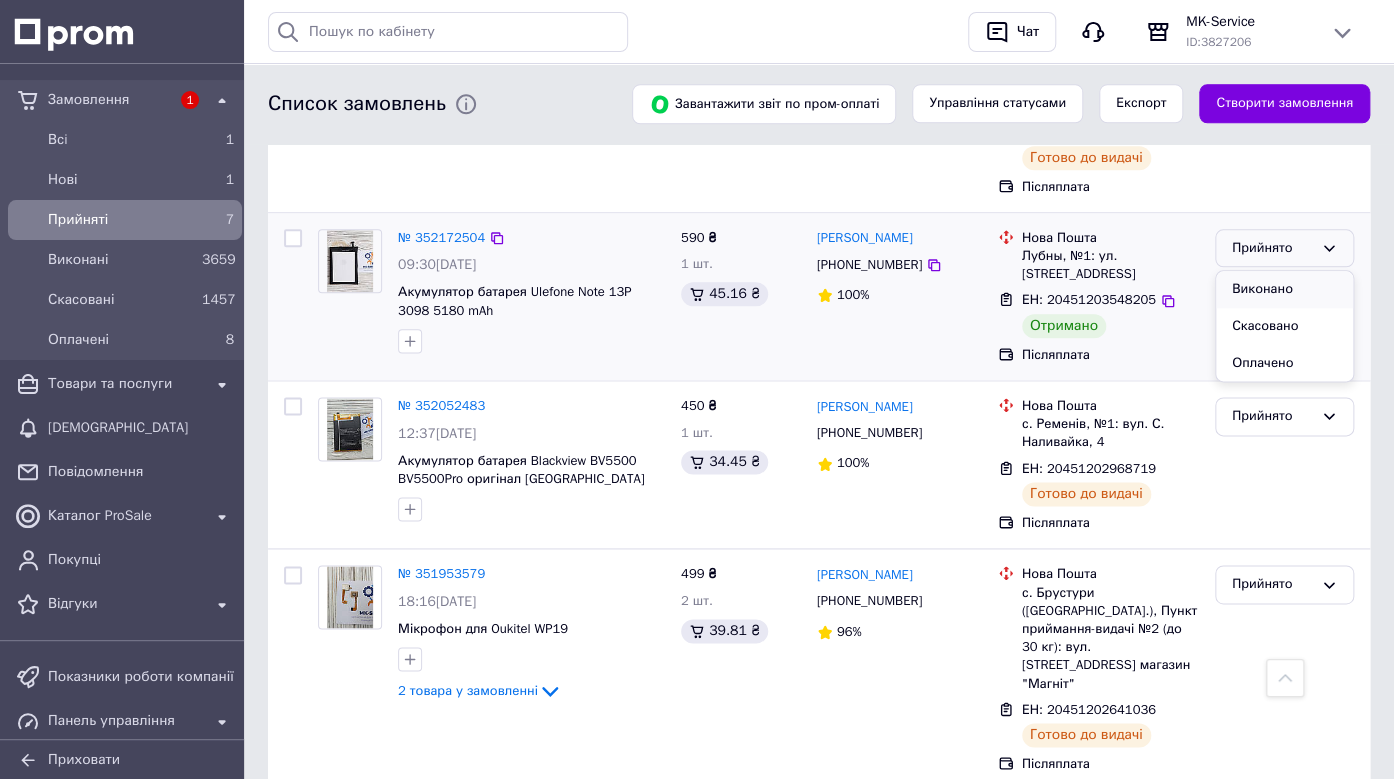 click on "Виконано" at bounding box center (1284, 289) 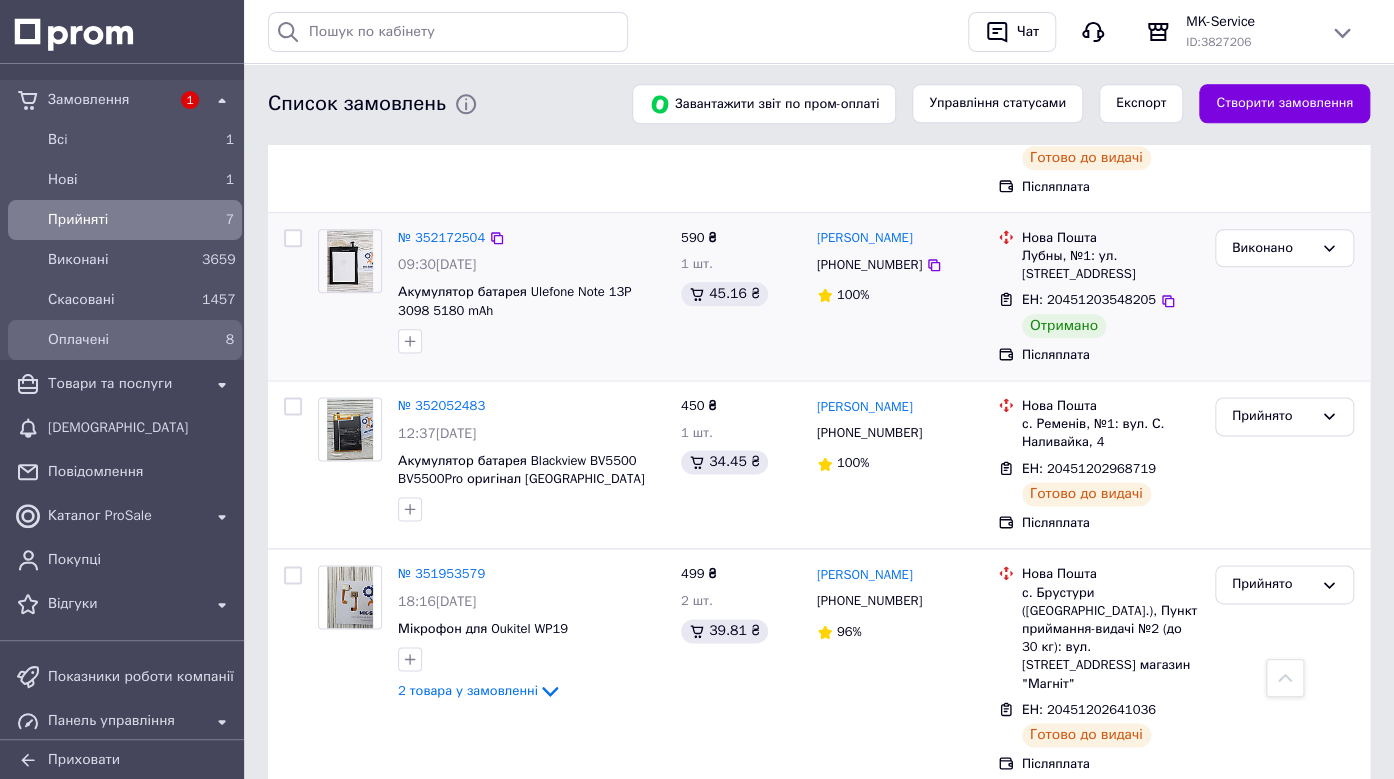 click on "Оплачені" at bounding box center [121, 340] 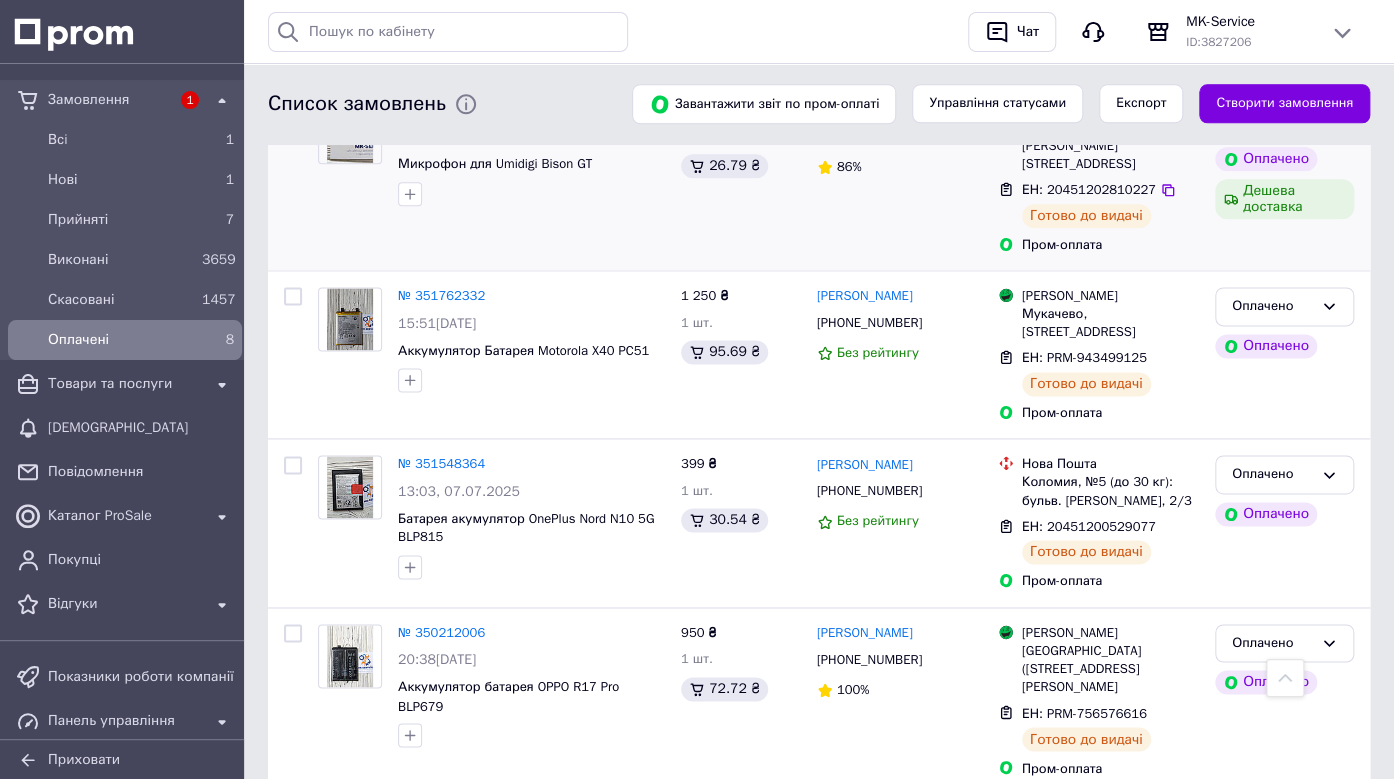 scroll, scrollTop: 1045, scrollLeft: 0, axis: vertical 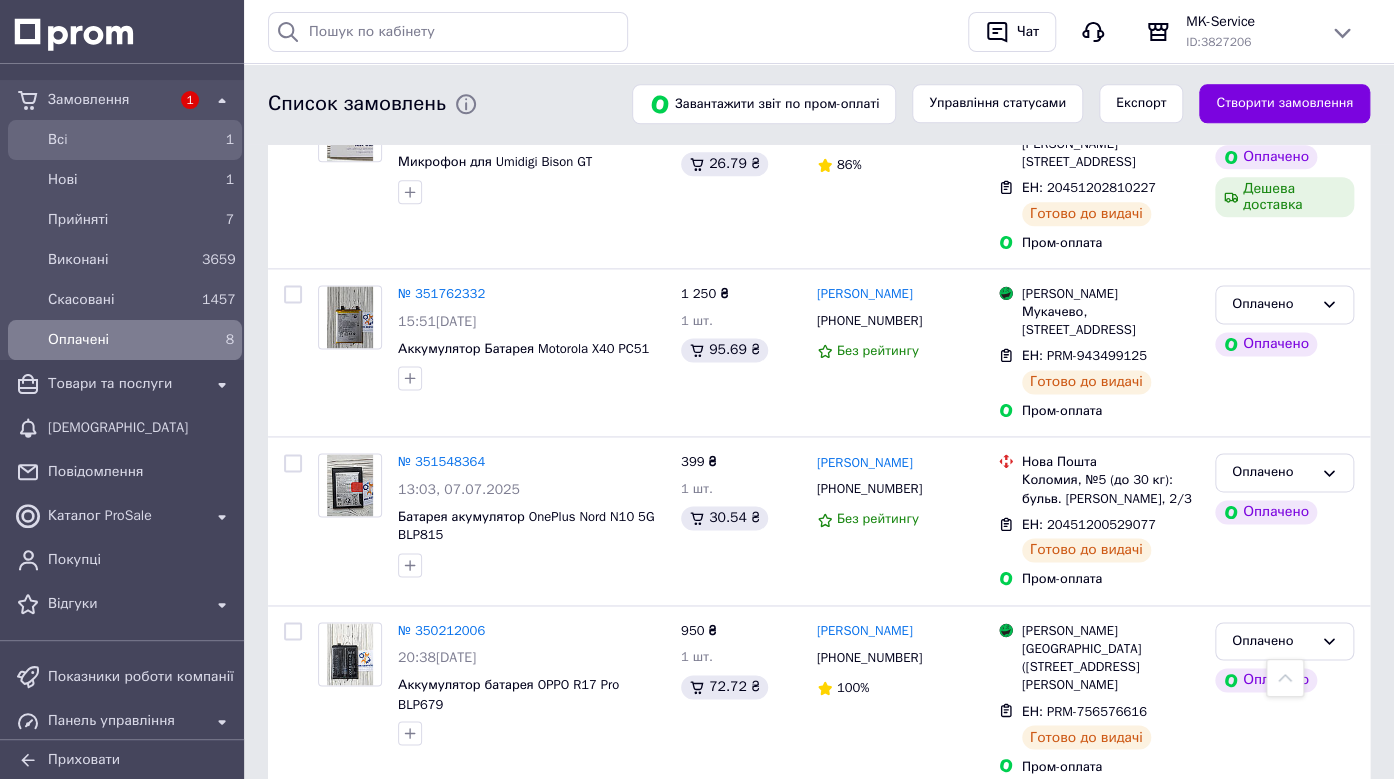 click on "Всi" at bounding box center (121, 140) 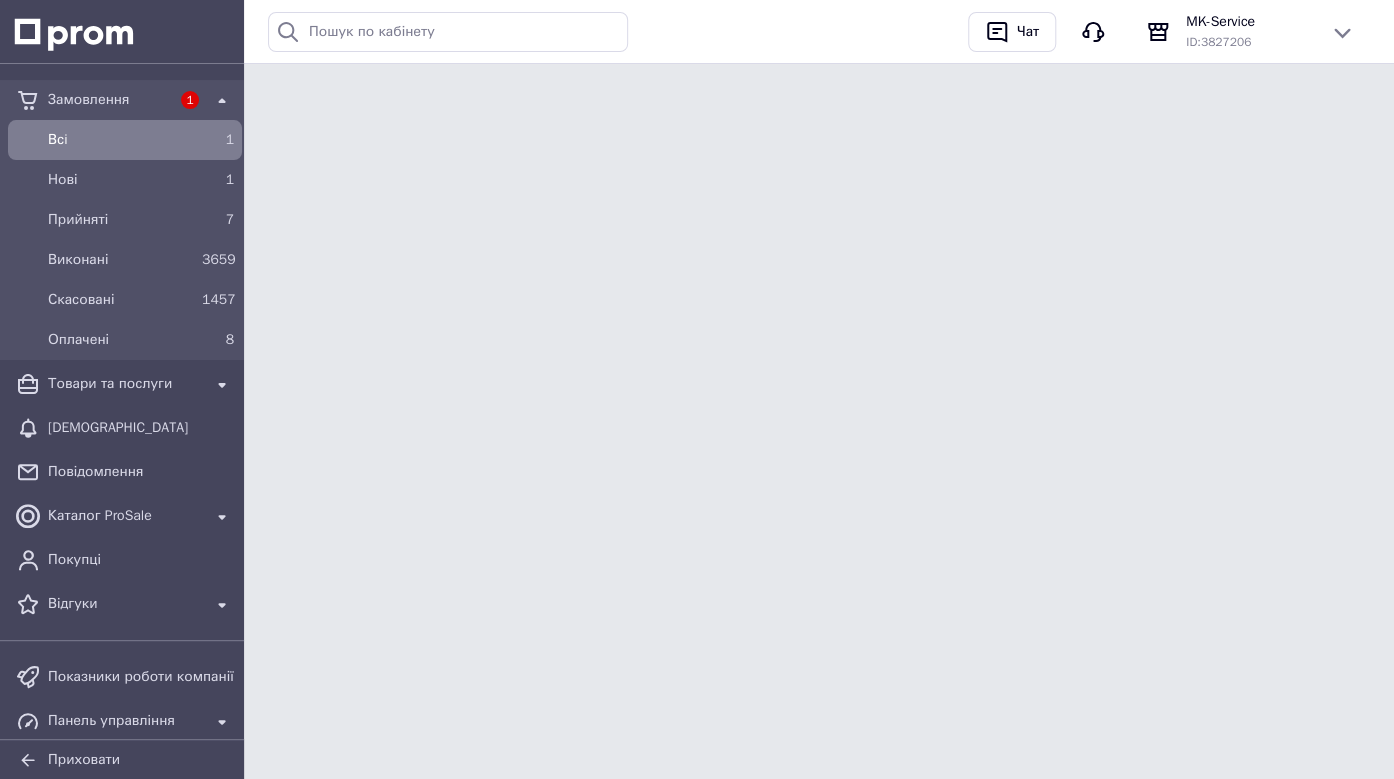 scroll, scrollTop: 0, scrollLeft: 0, axis: both 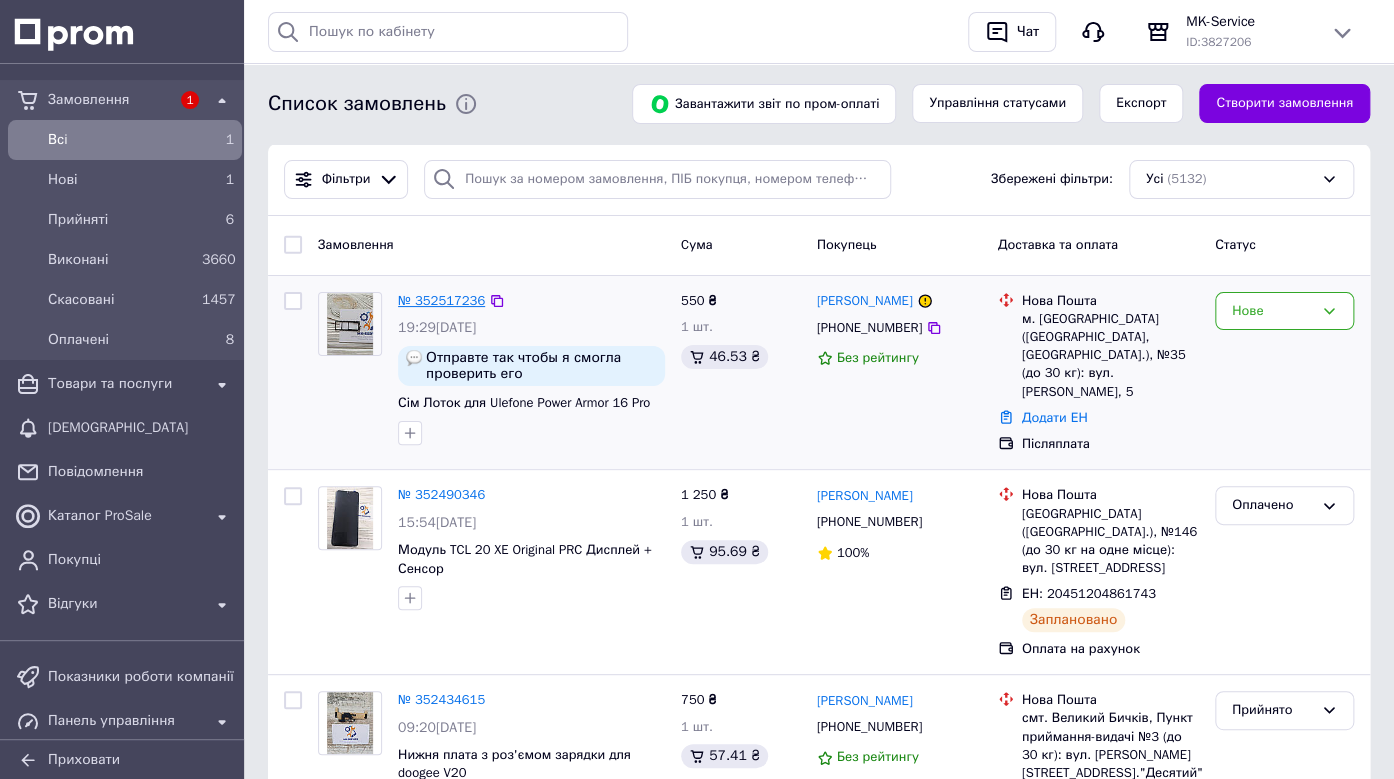 click on "№ 352517236" at bounding box center (441, 300) 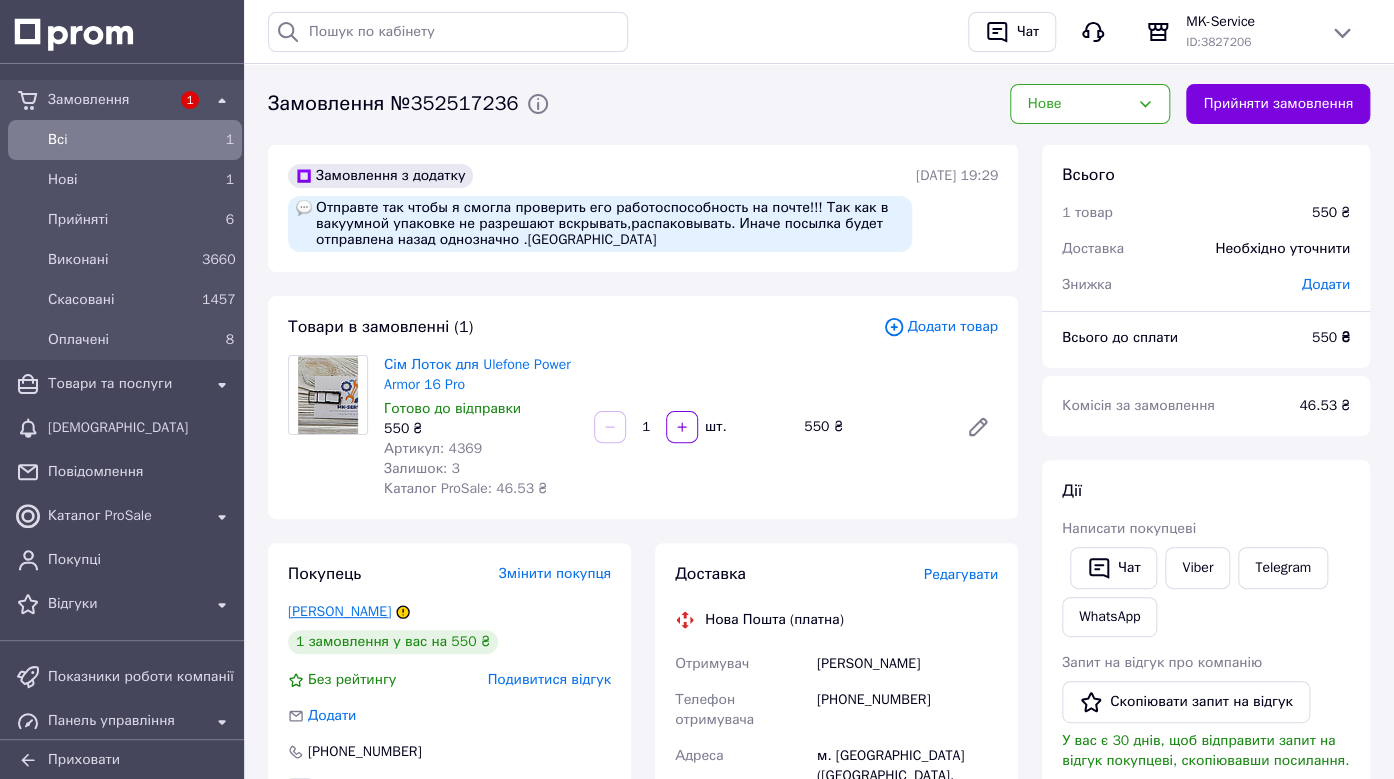 click on "[PERSON_NAME]" at bounding box center (339, 611) 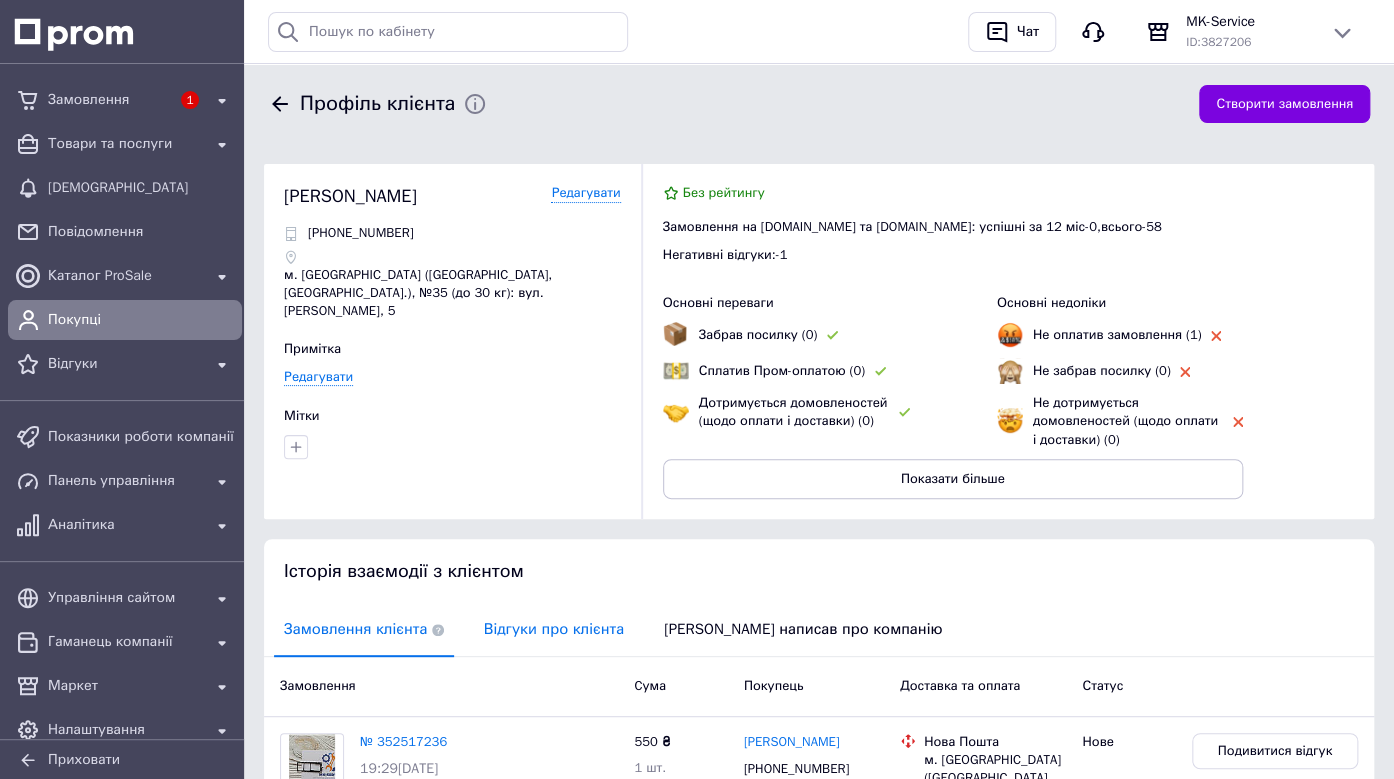 click on "Відгуки про клієнта" at bounding box center (554, 629) 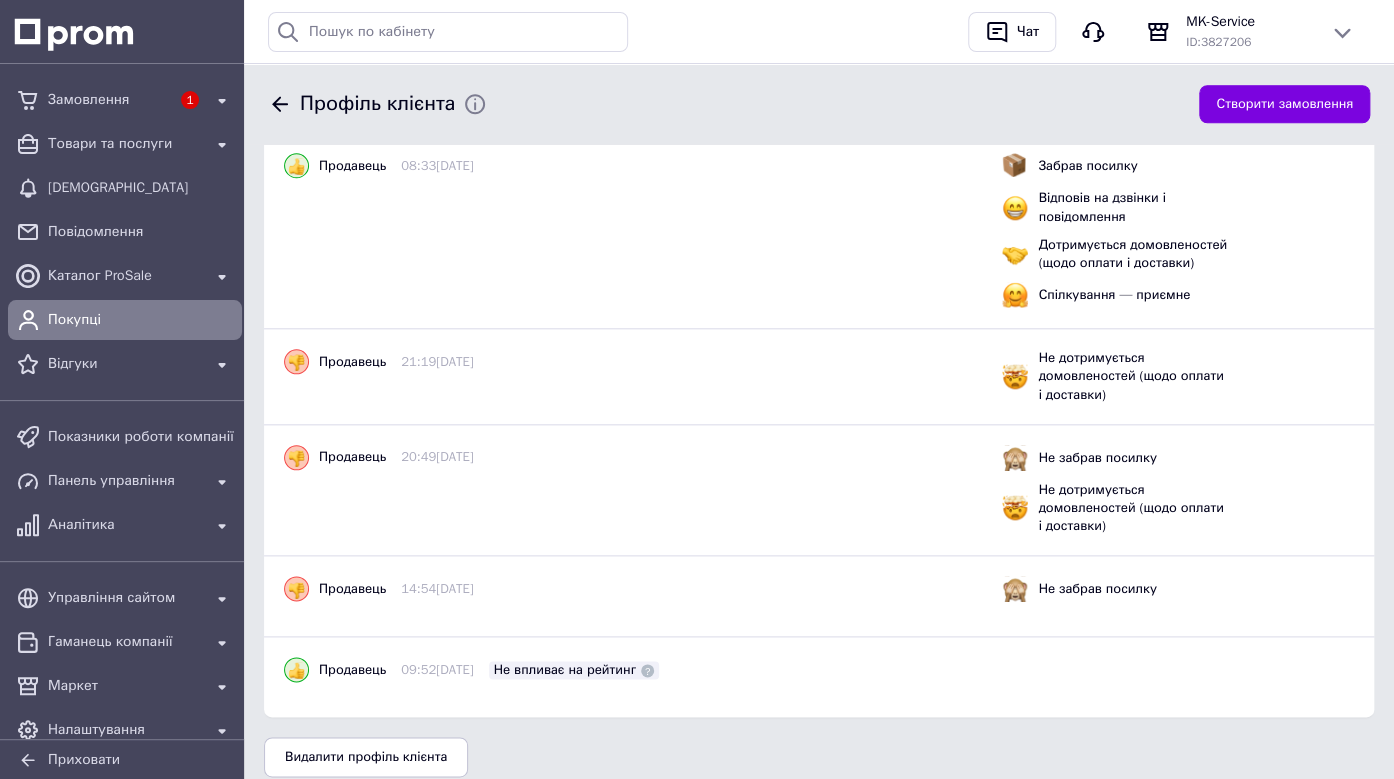 scroll, scrollTop: 761, scrollLeft: 0, axis: vertical 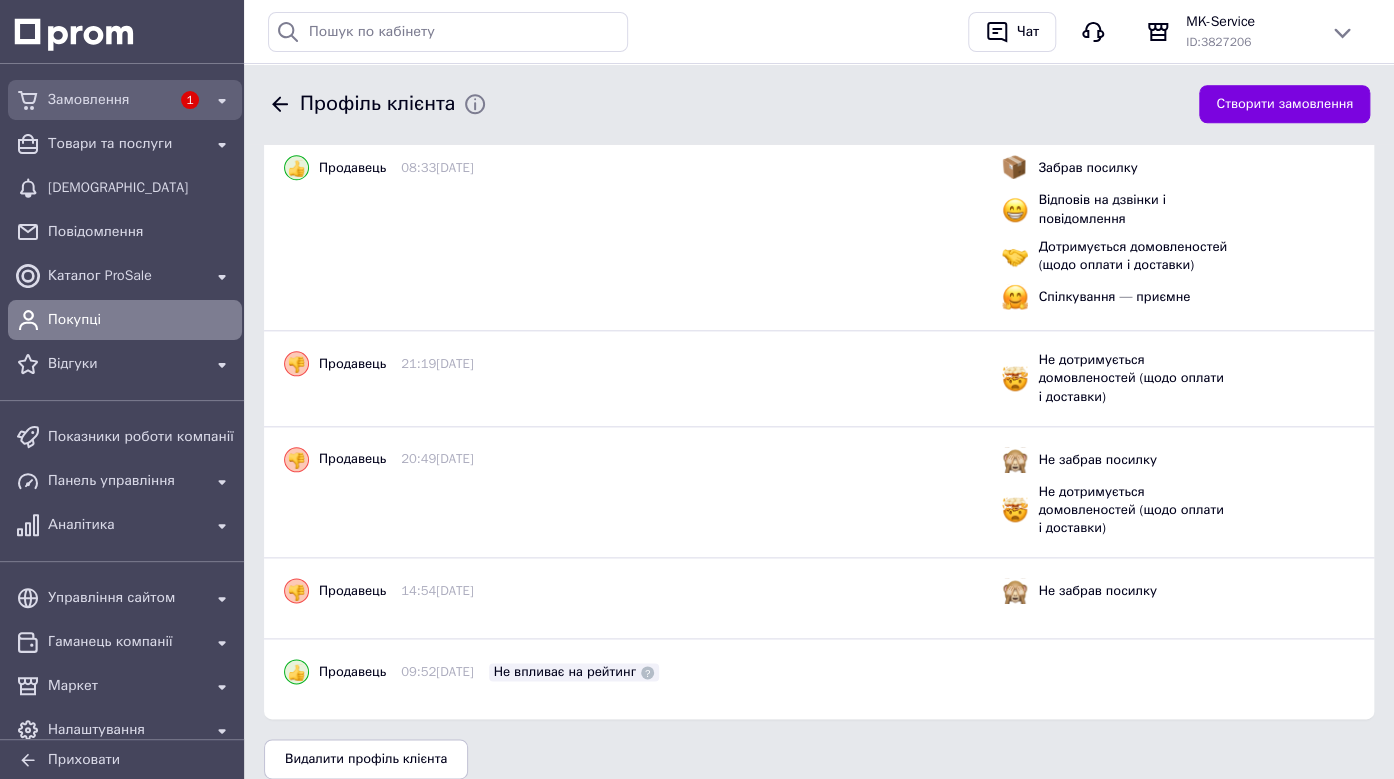 click on "Замовлення" at bounding box center [109, 100] 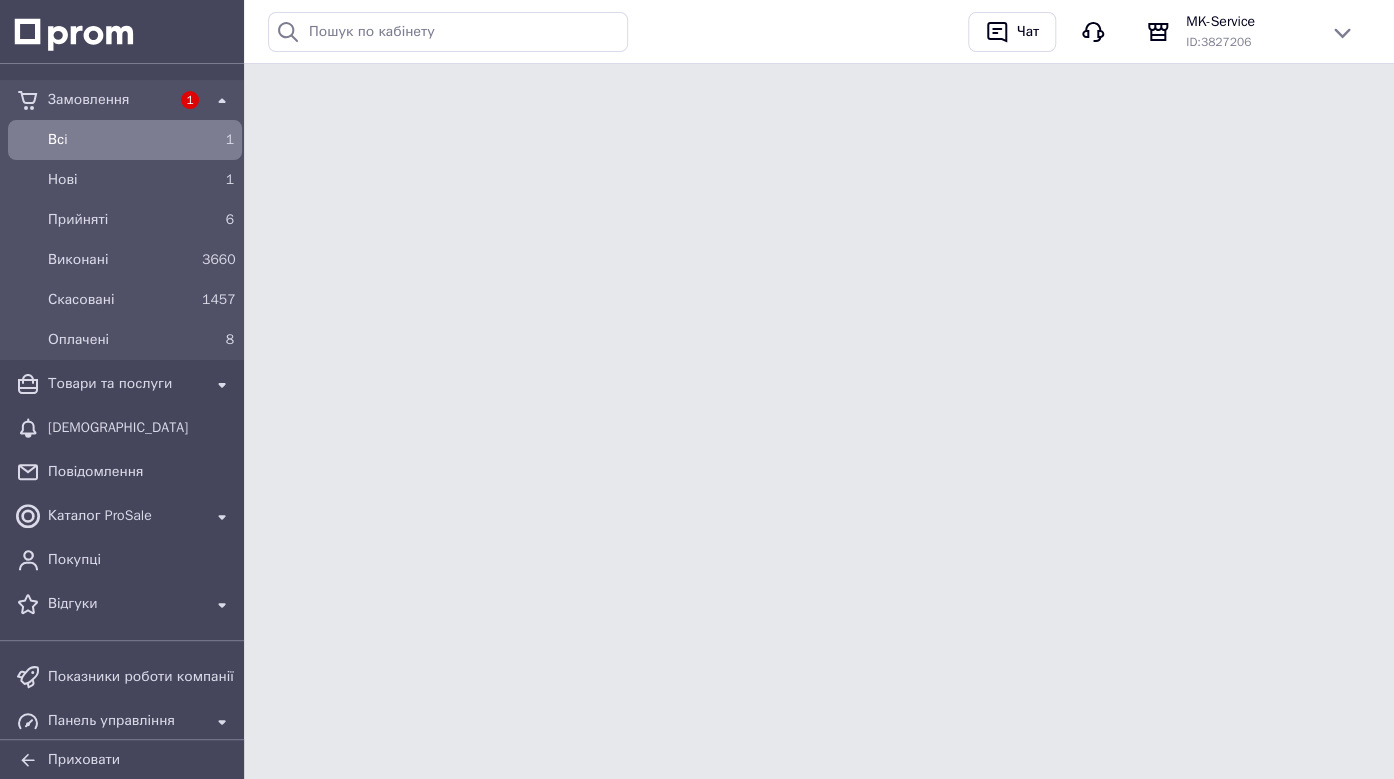 scroll, scrollTop: 0, scrollLeft: 0, axis: both 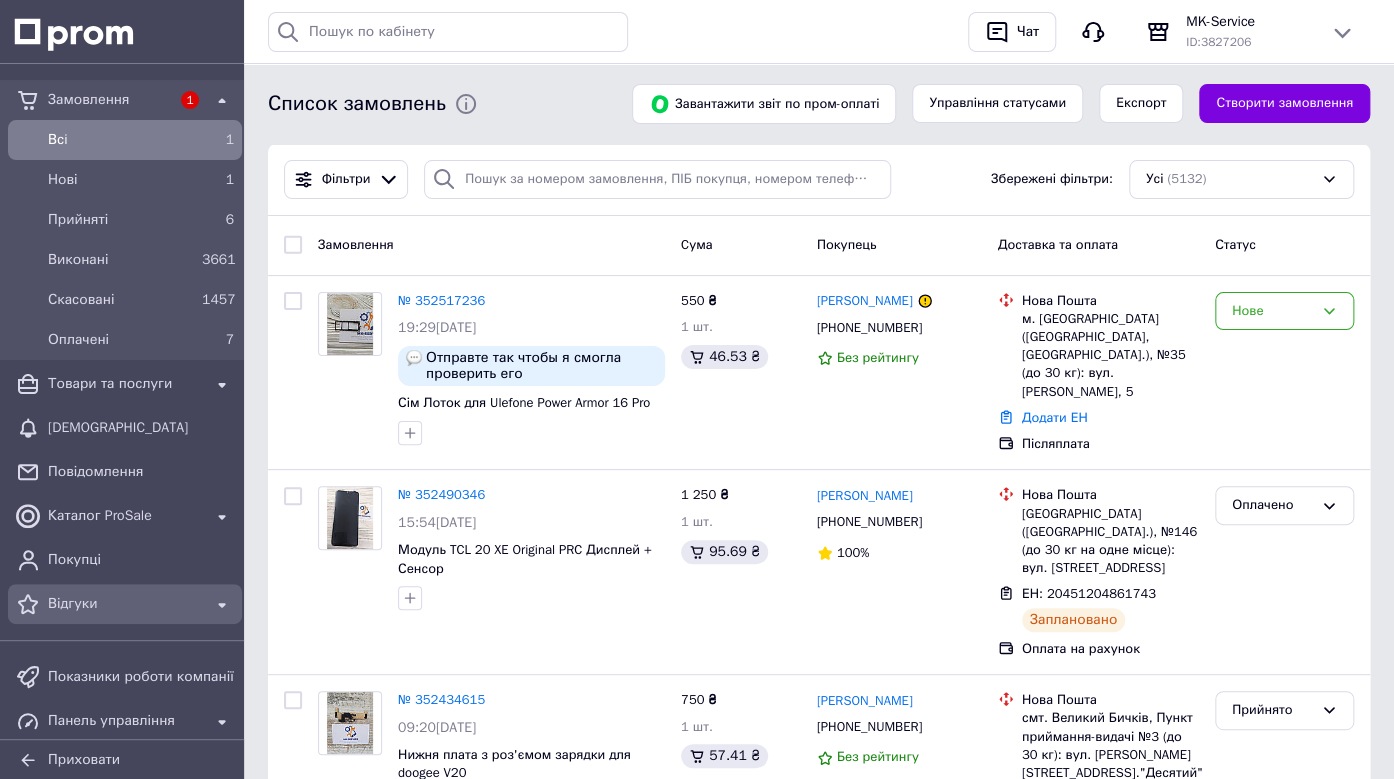 click on "Відгуки" at bounding box center (125, 604) 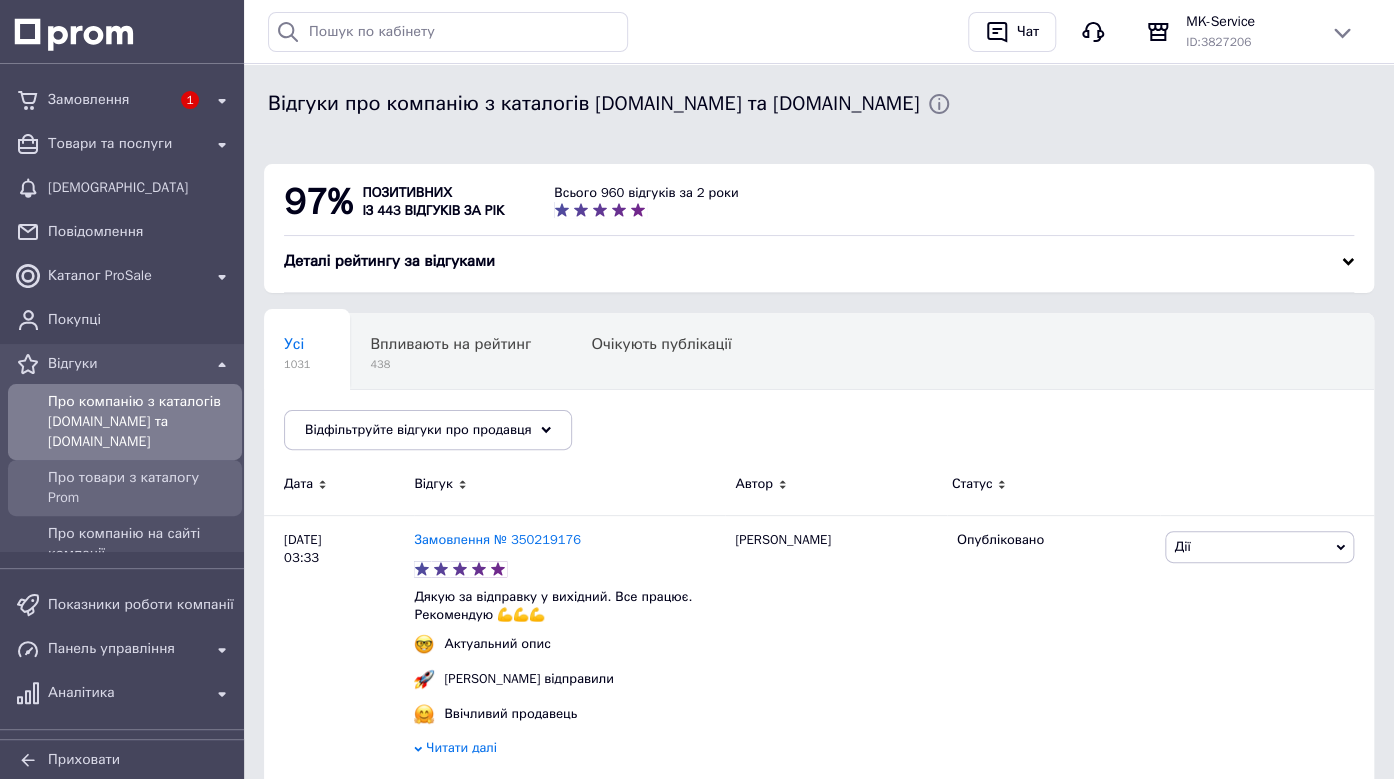click on "Про товари з каталогу Prom" at bounding box center [141, 488] 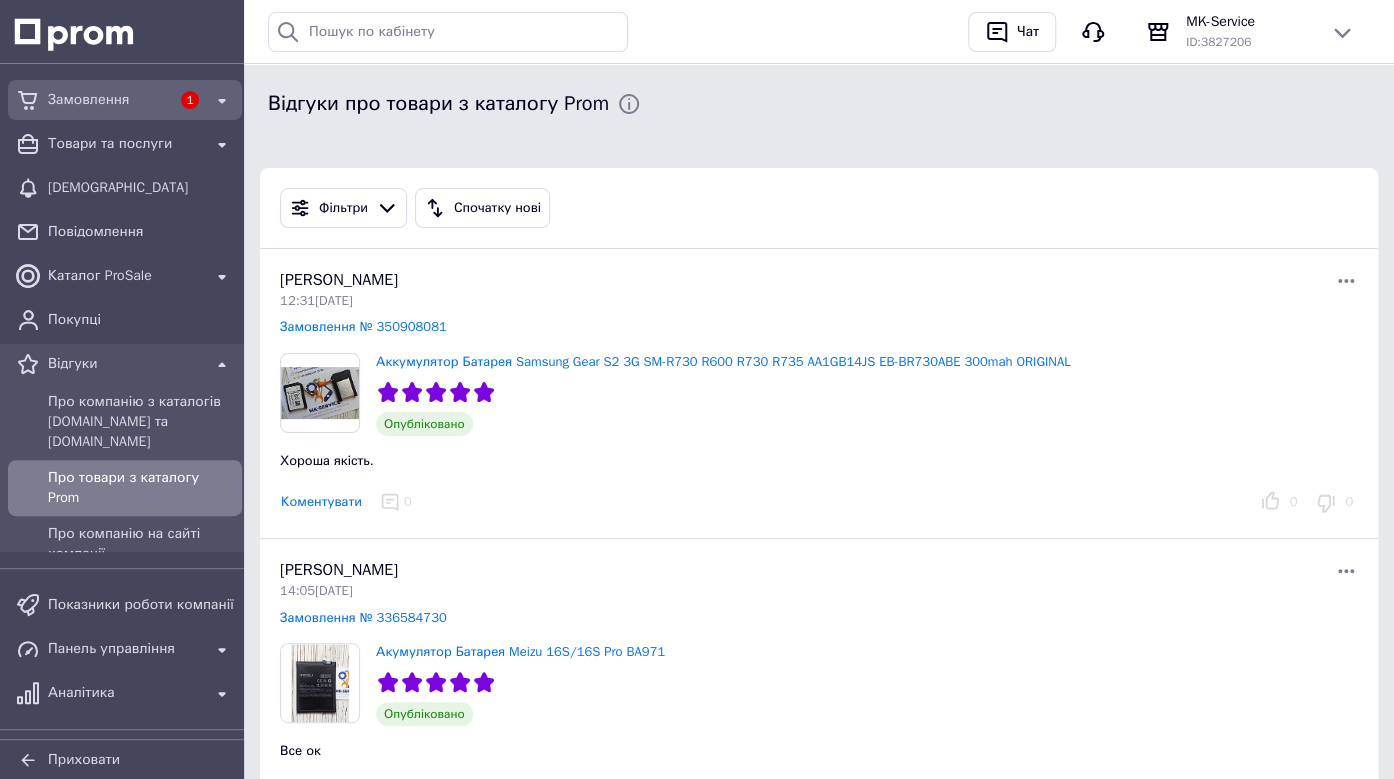 click on "Замовлення" at bounding box center [109, 100] 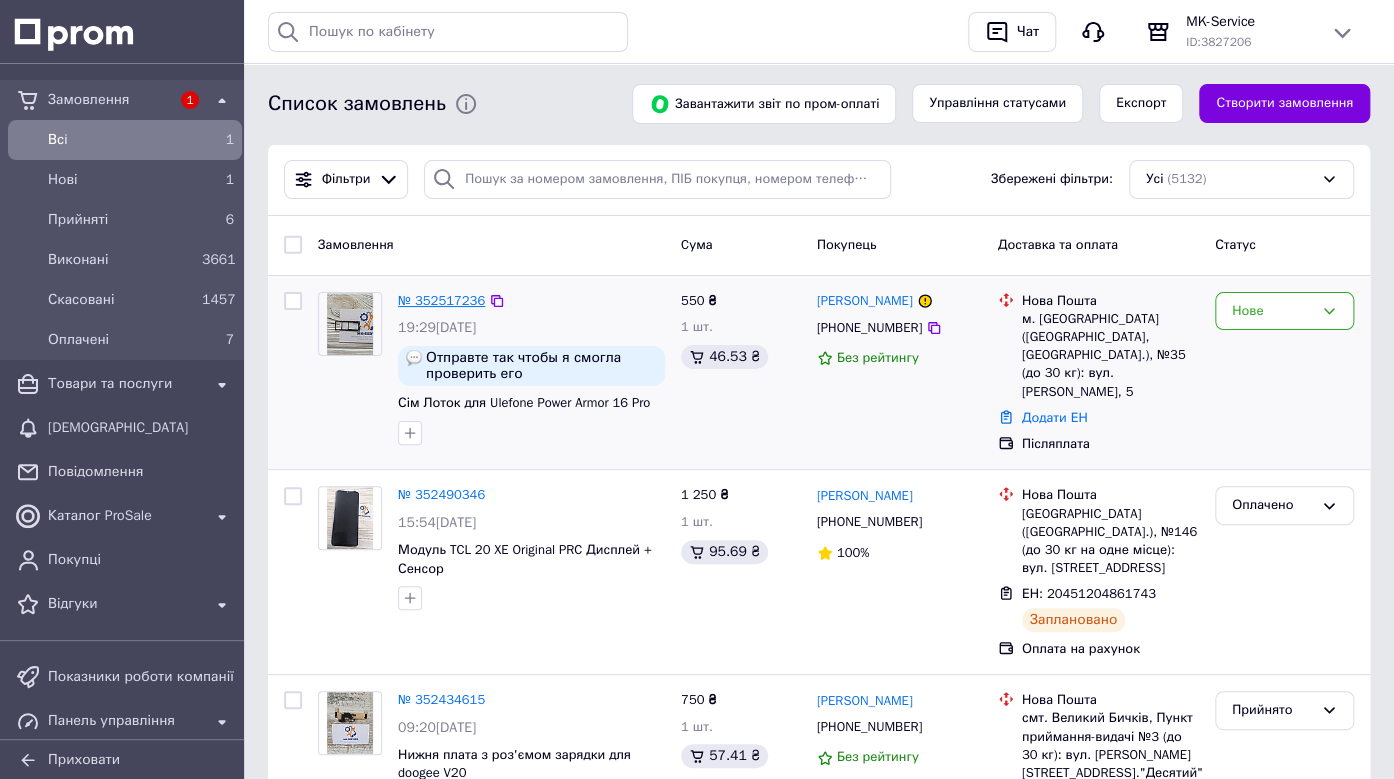 click on "№ 352517236" at bounding box center [441, 300] 